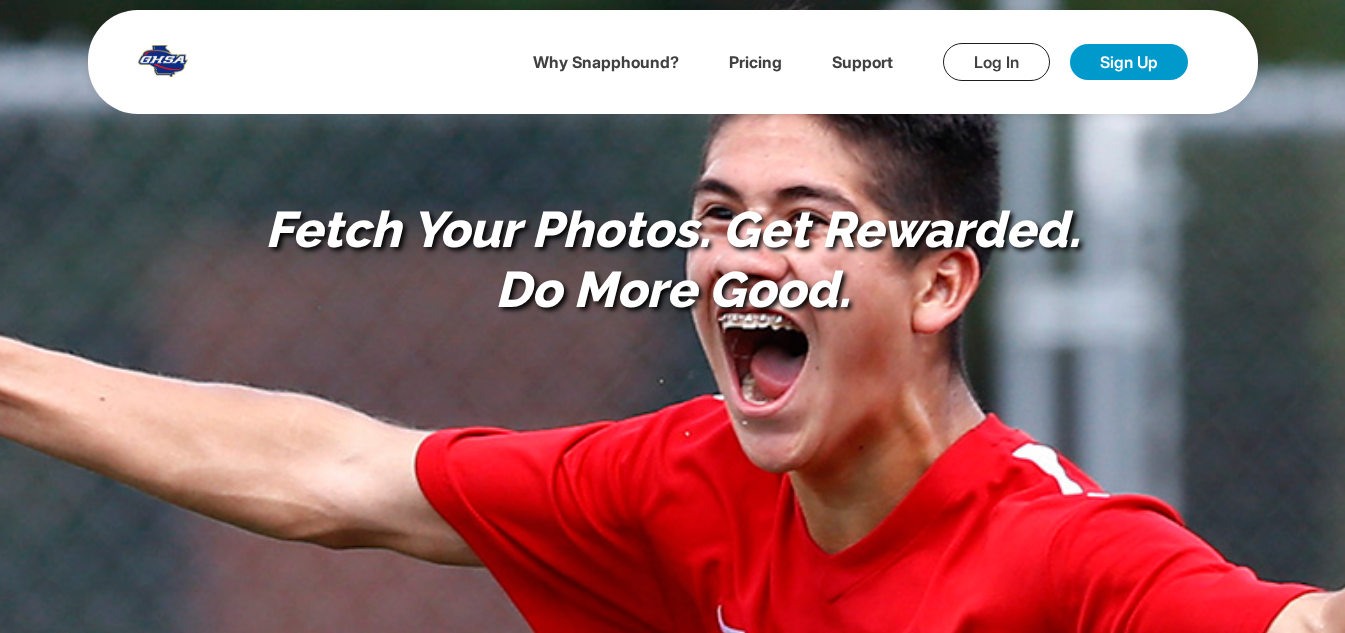 scroll, scrollTop: 0, scrollLeft: 0, axis: both 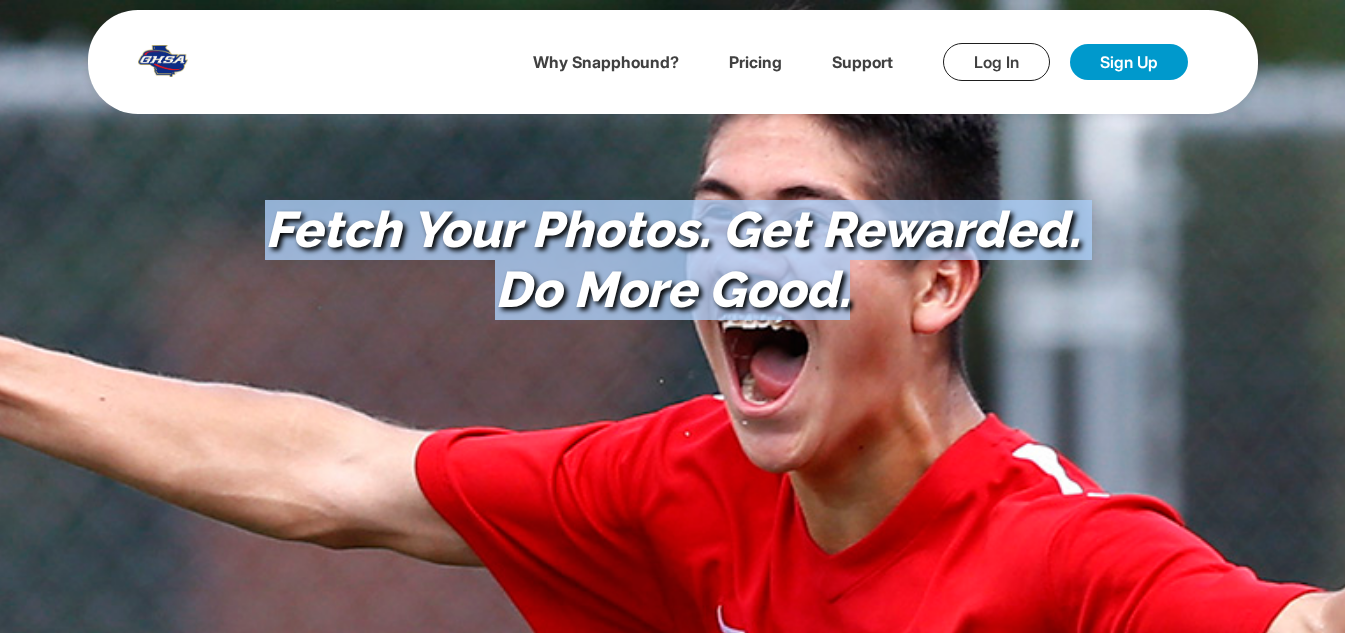drag, startPoint x: 266, startPoint y: 236, endPoint x: 918, endPoint y: 328, distance: 658.4588 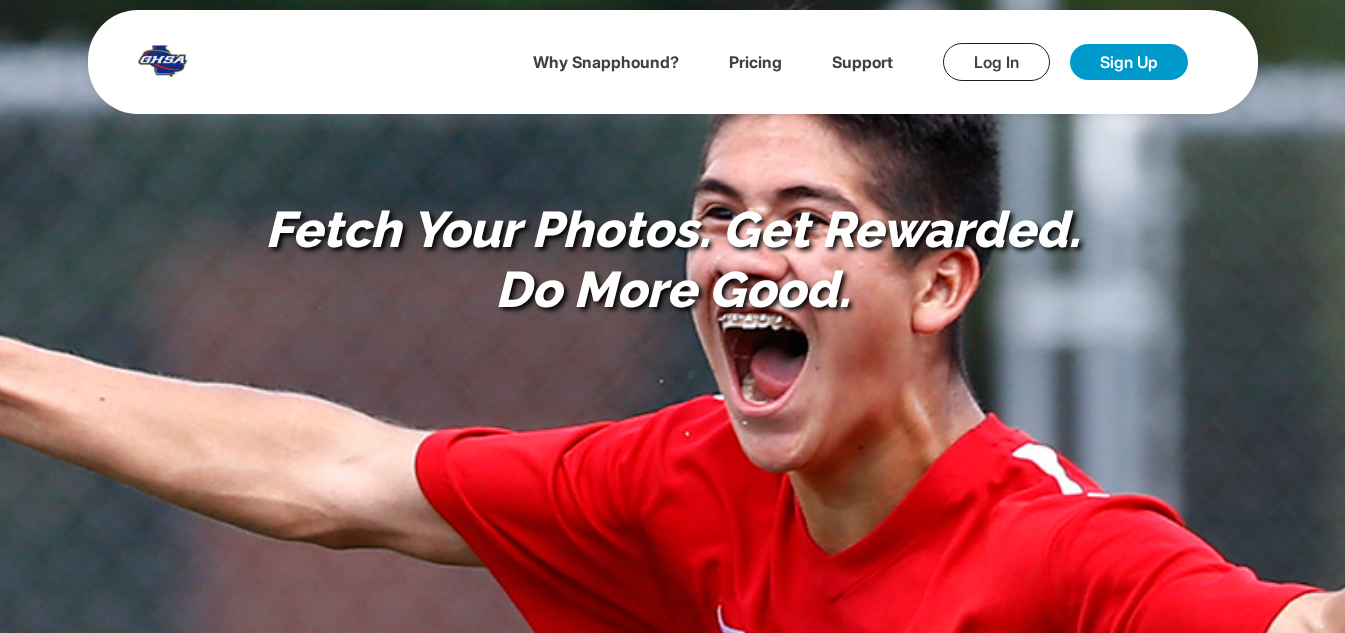 click at bounding box center (163, 57) 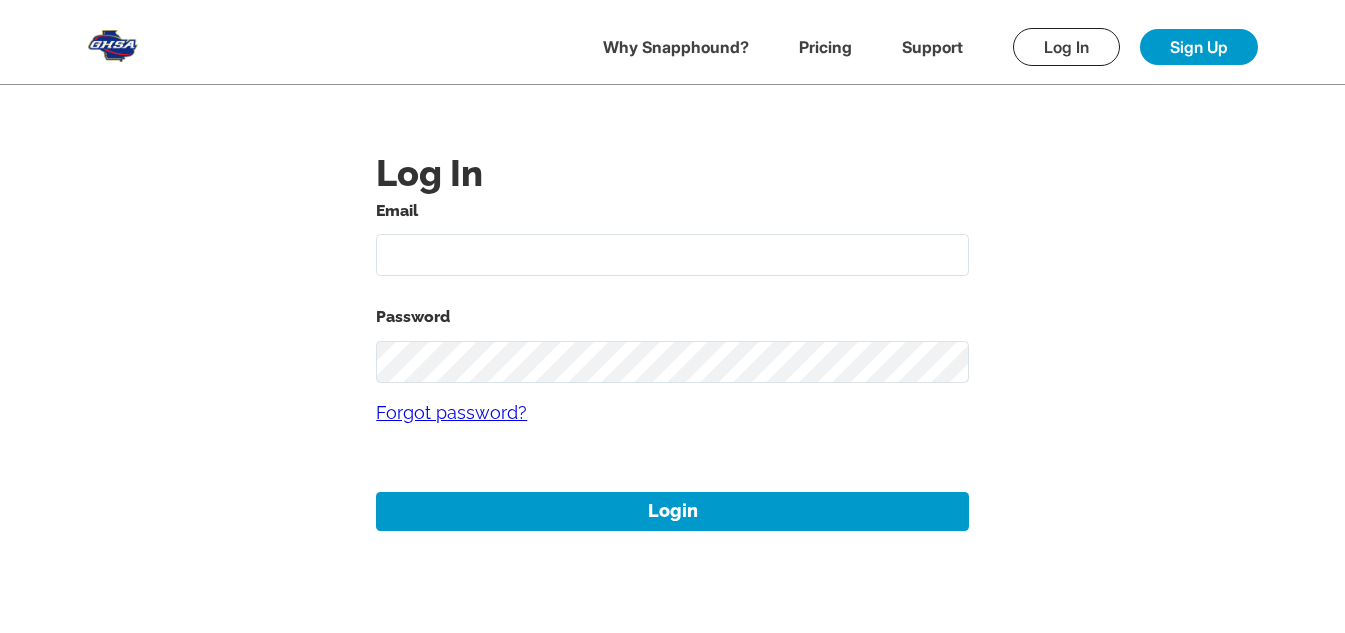 click at bounding box center [672, 255] 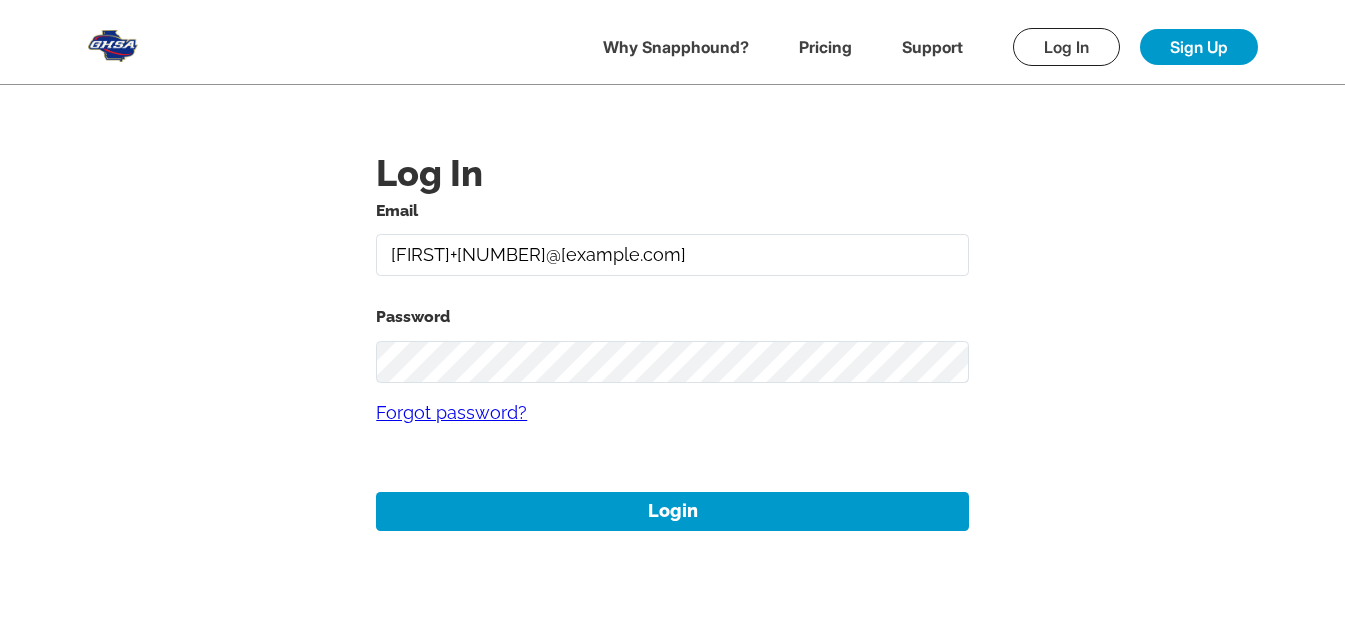 click on "Password  Forgot password?" at bounding box center [672, 372] 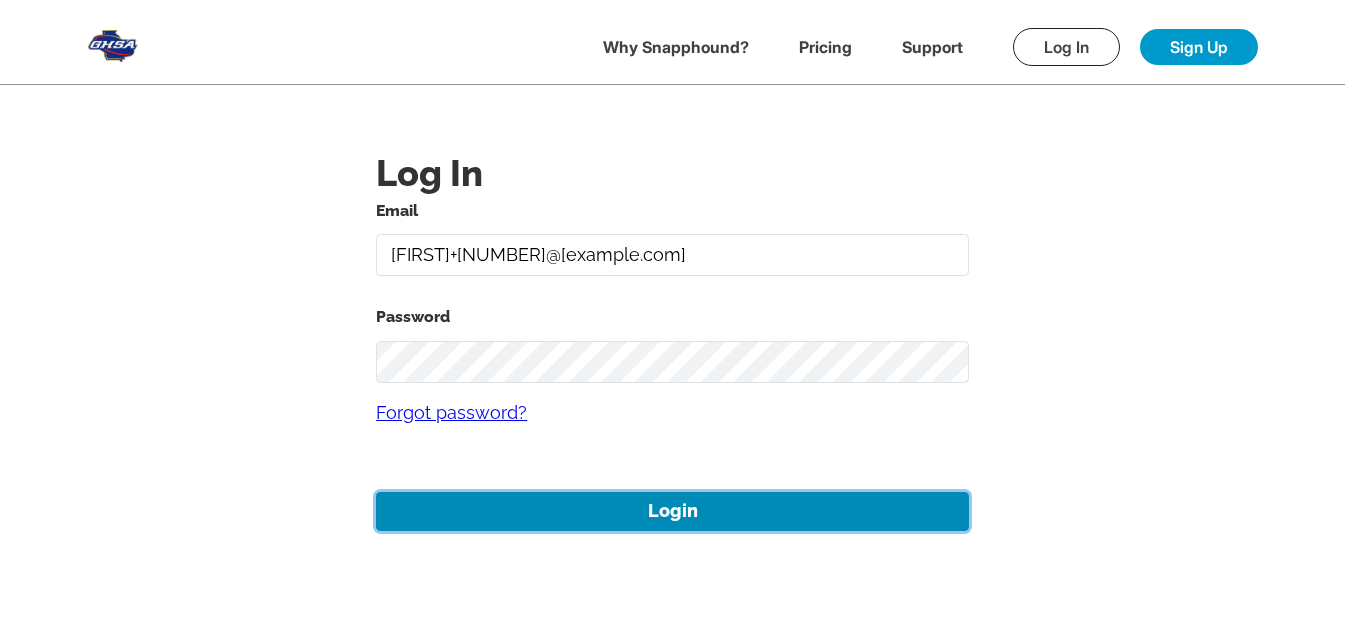 click on "Login" at bounding box center (672, 511) 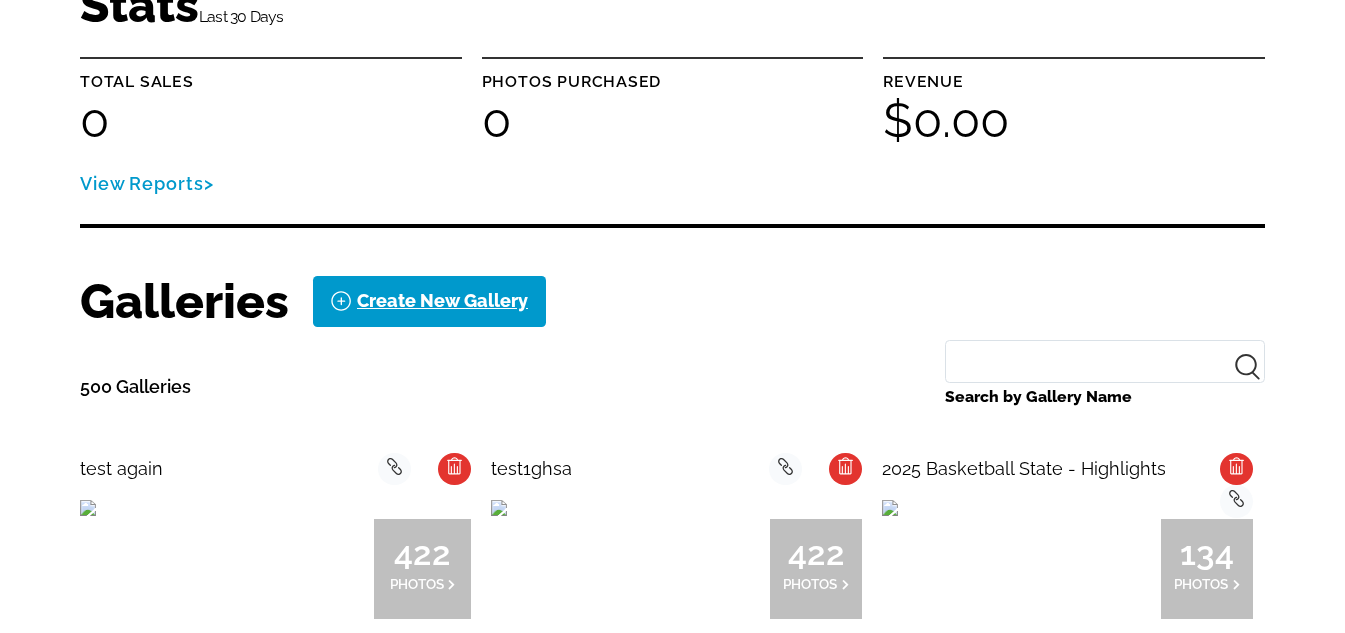 scroll, scrollTop: 0, scrollLeft: 0, axis: both 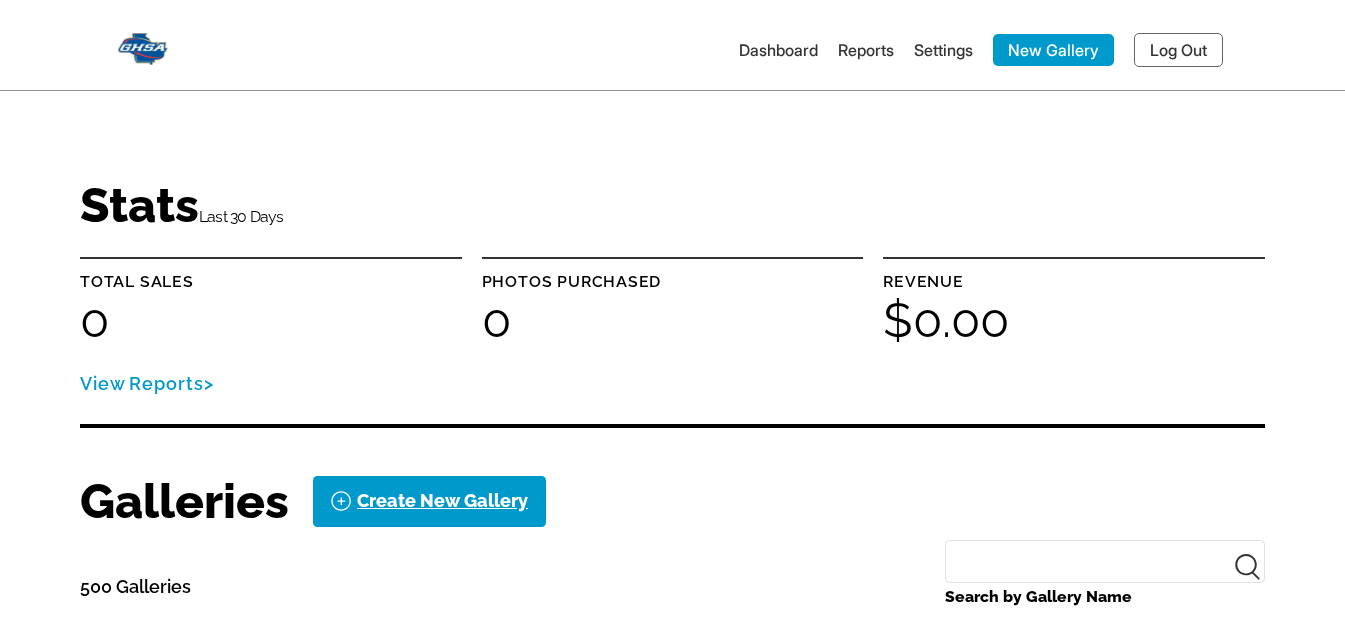 click on "Settings" at bounding box center [943, 50] 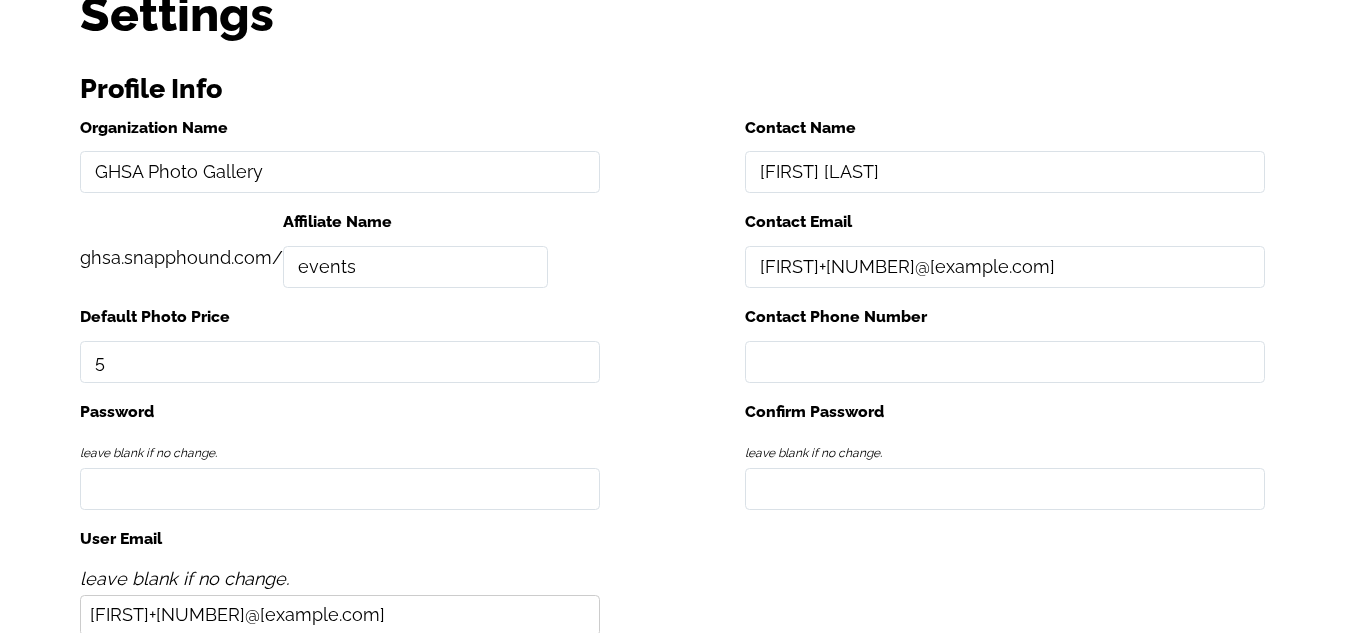 scroll, scrollTop: 0, scrollLeft: 0, axis: both 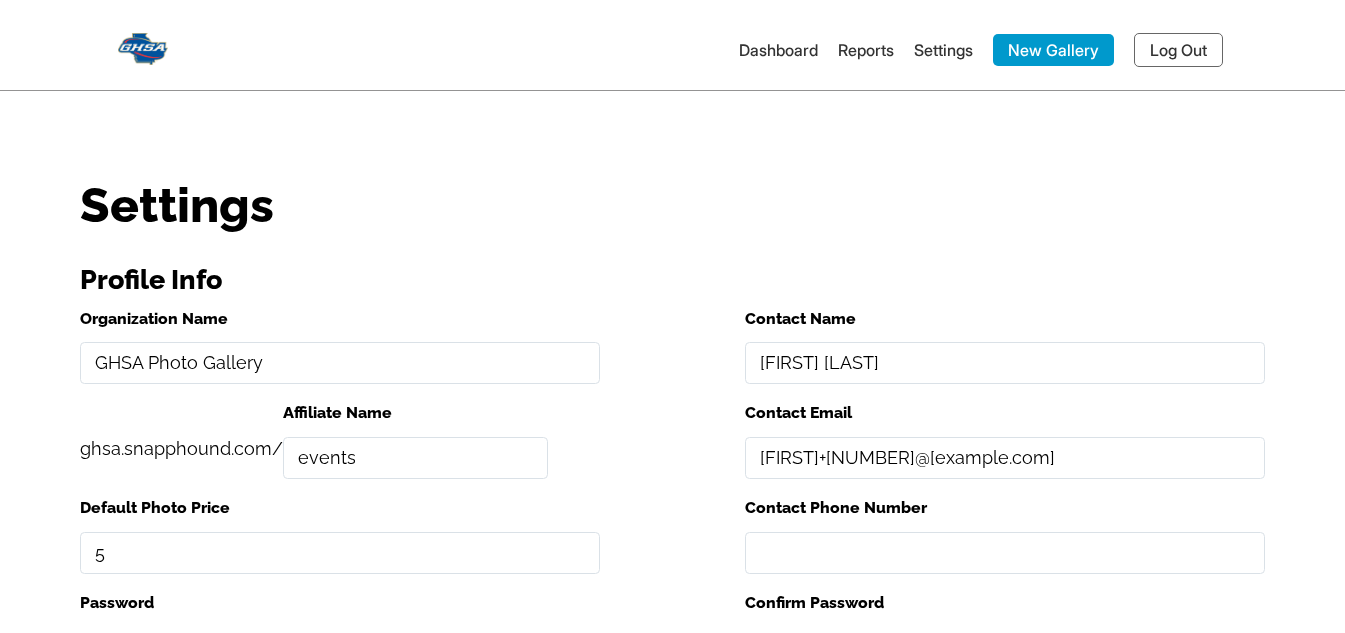 click on "Dashboard" at bounding box center [778, 50] 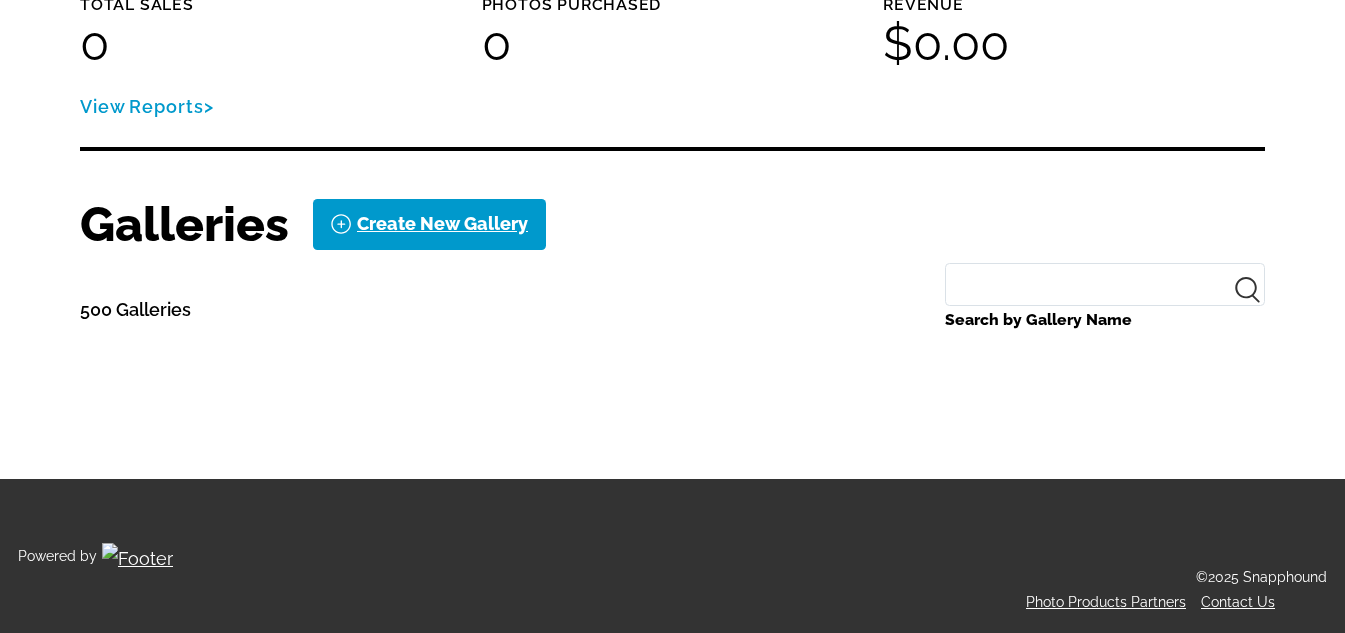 scroll, scrollTop: 0, scrollLeft: 0, axis: both 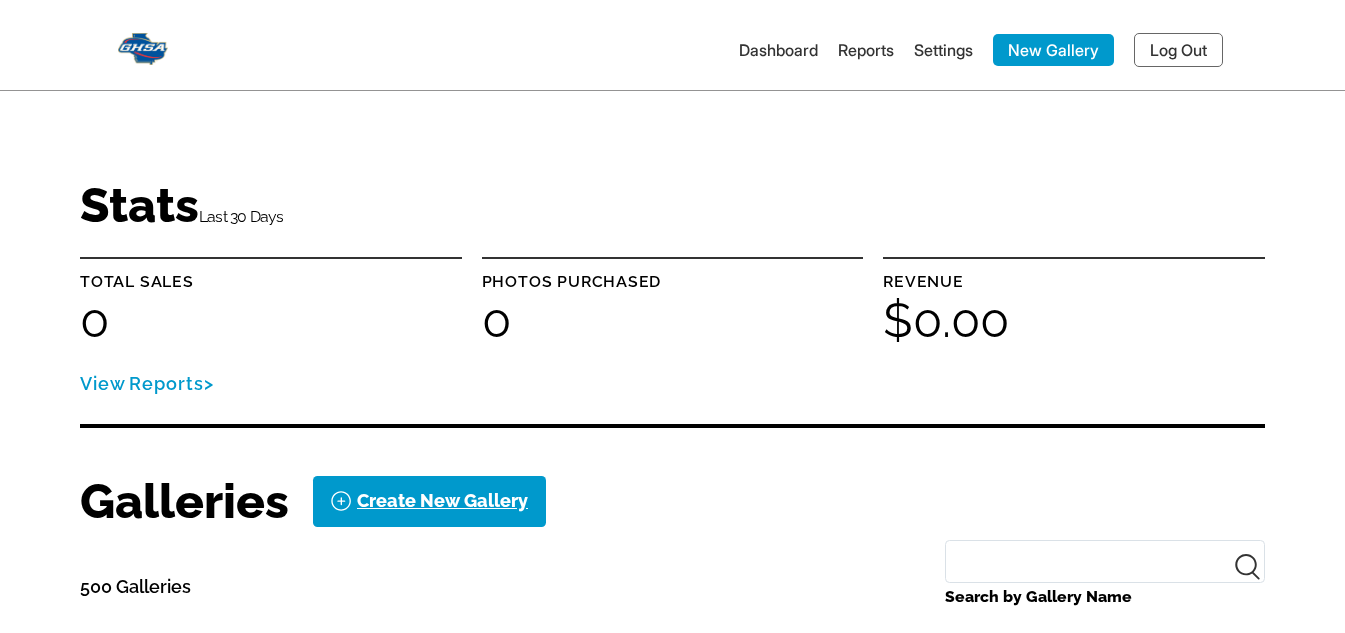 click on "Dashboard" at bounding box center [778, 50] 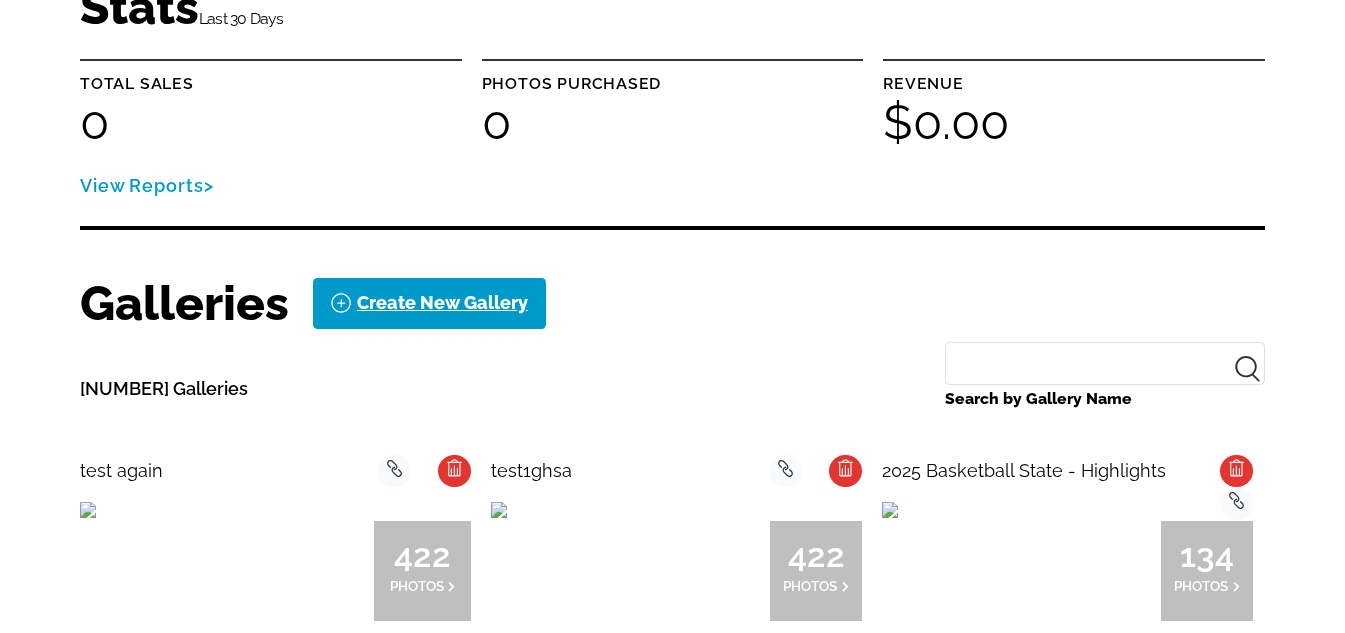 scroll, scrollTop: 400, scrollLeft: 0, axis: vertical 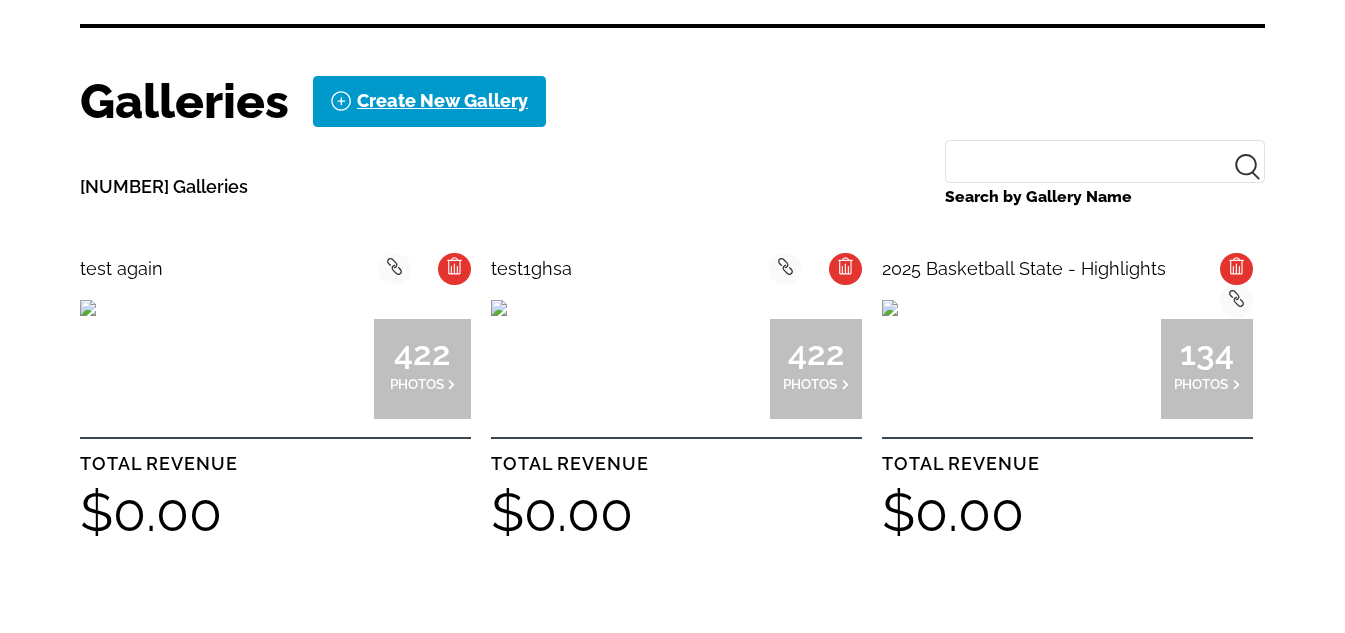 click at bounding box center [499, 308] 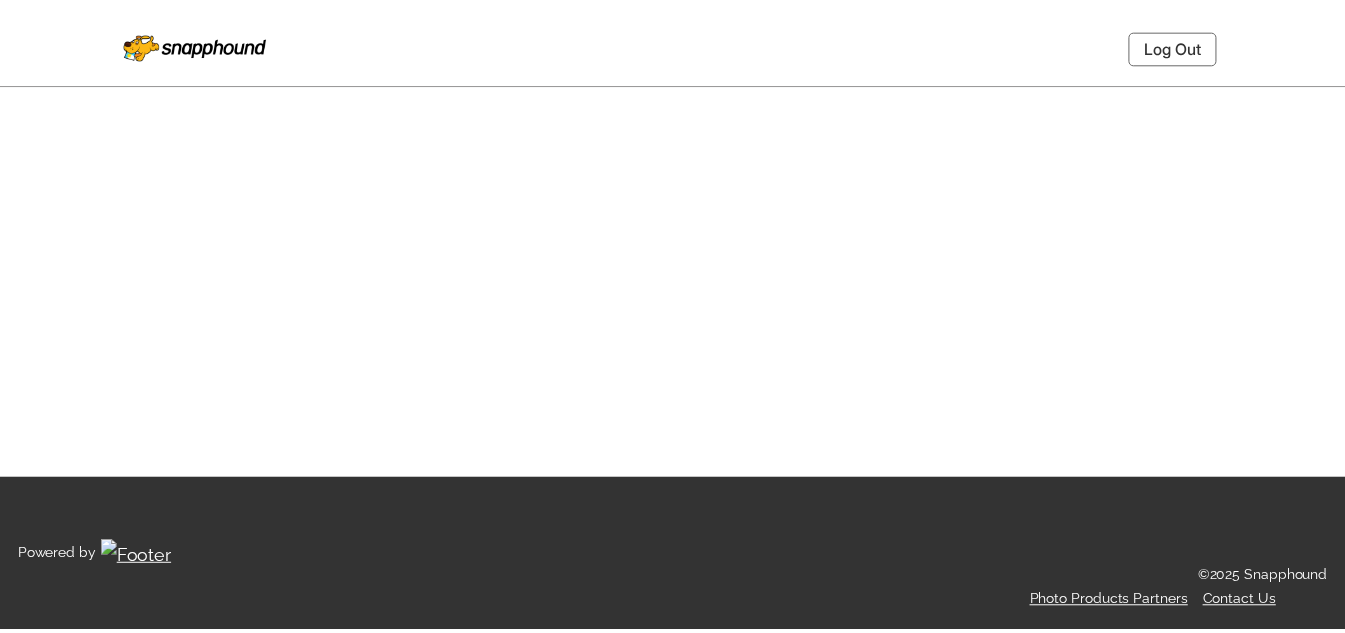 scroll, scrollTop: 0, scrollLeft: 0, axis: both 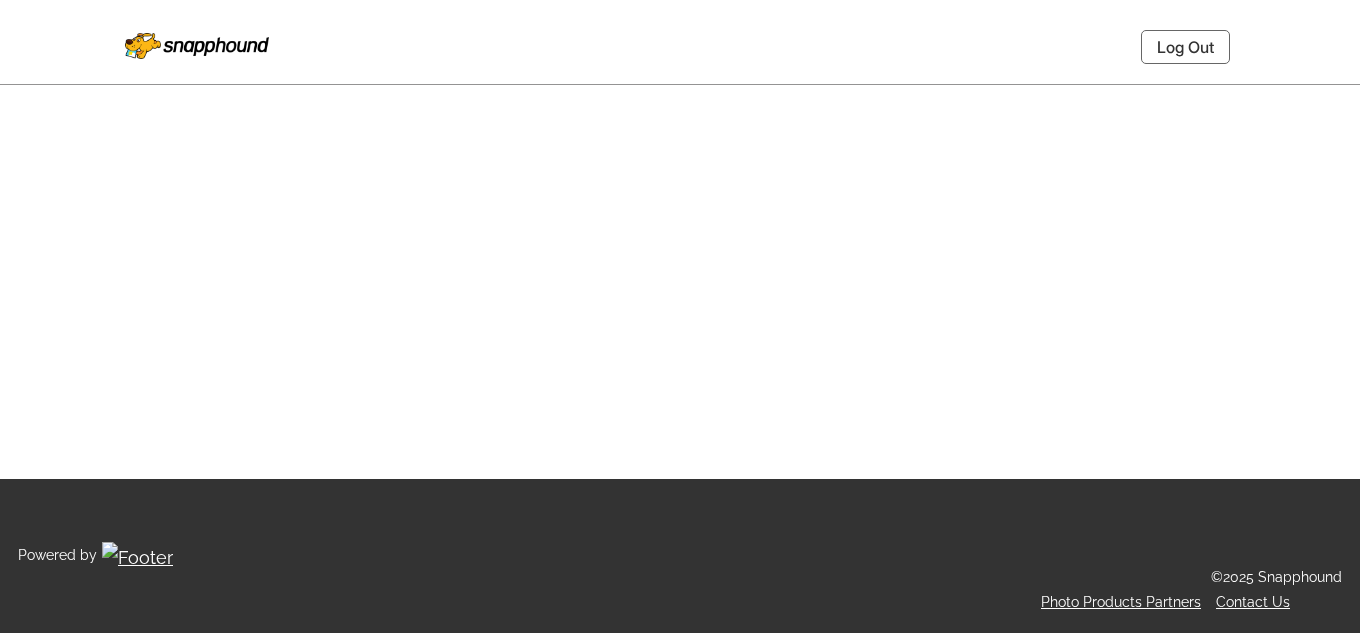 select on "onlyShowInGallery" 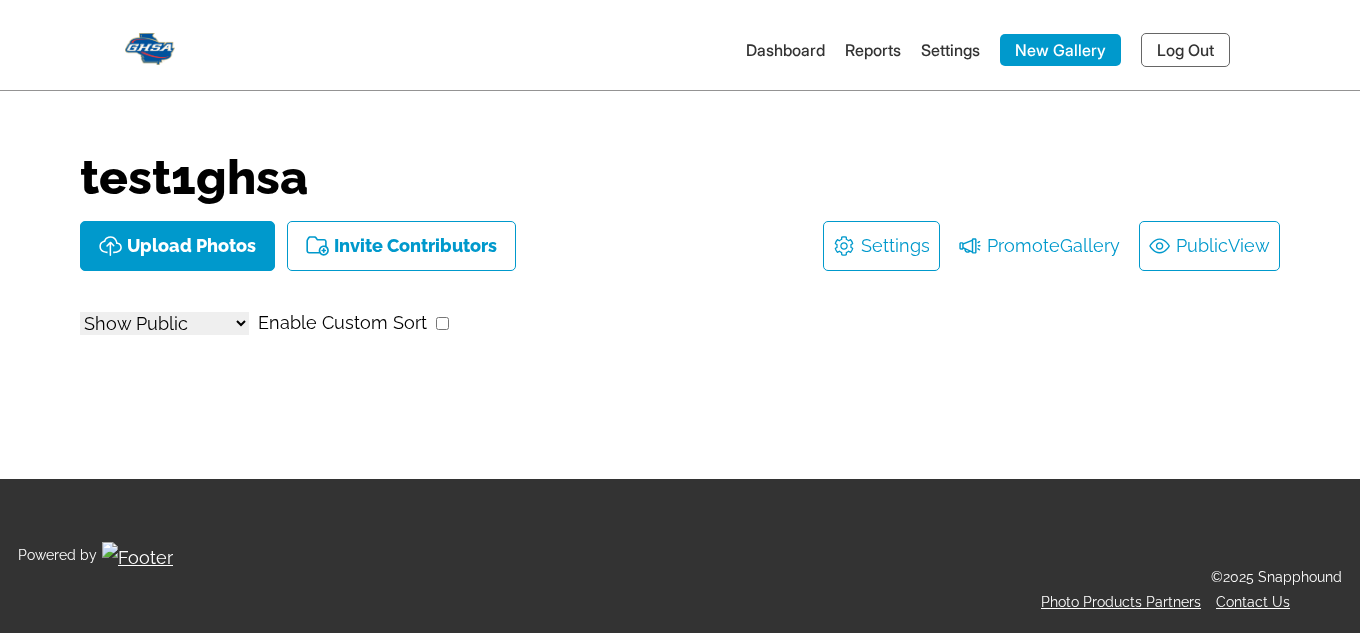 click on "Public  View" at bounding box center [1209, 246] 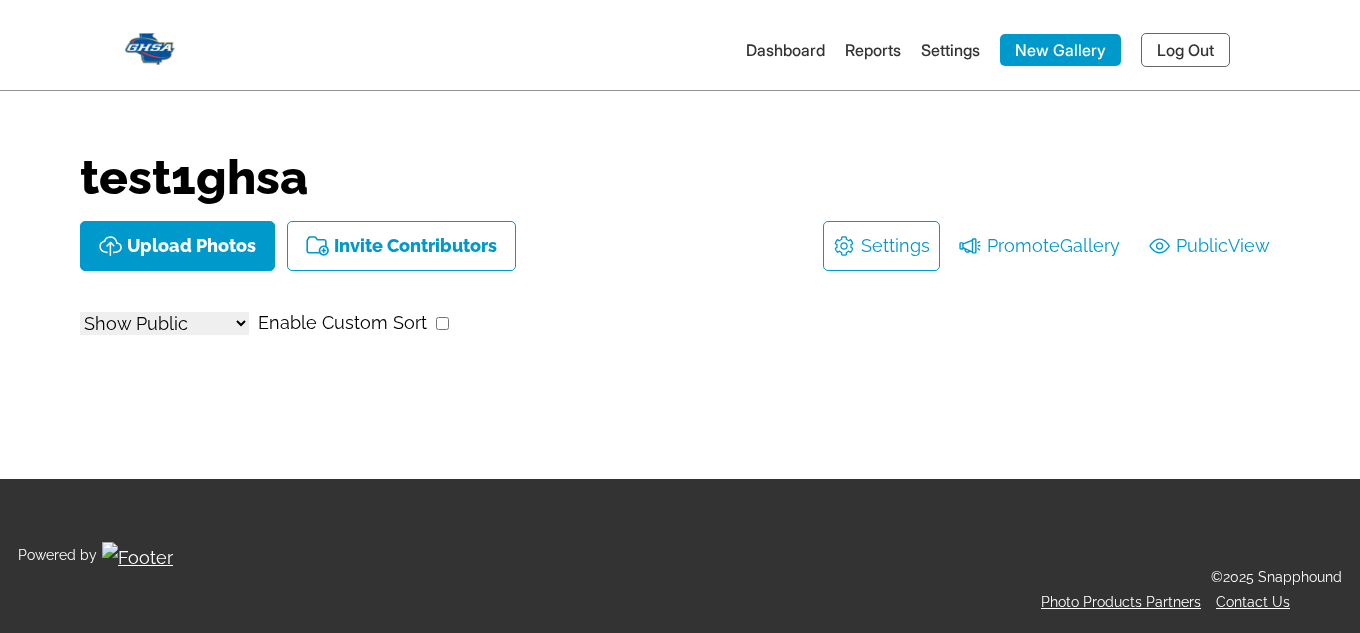 click on "Settings" at bounding box center [950, 50] 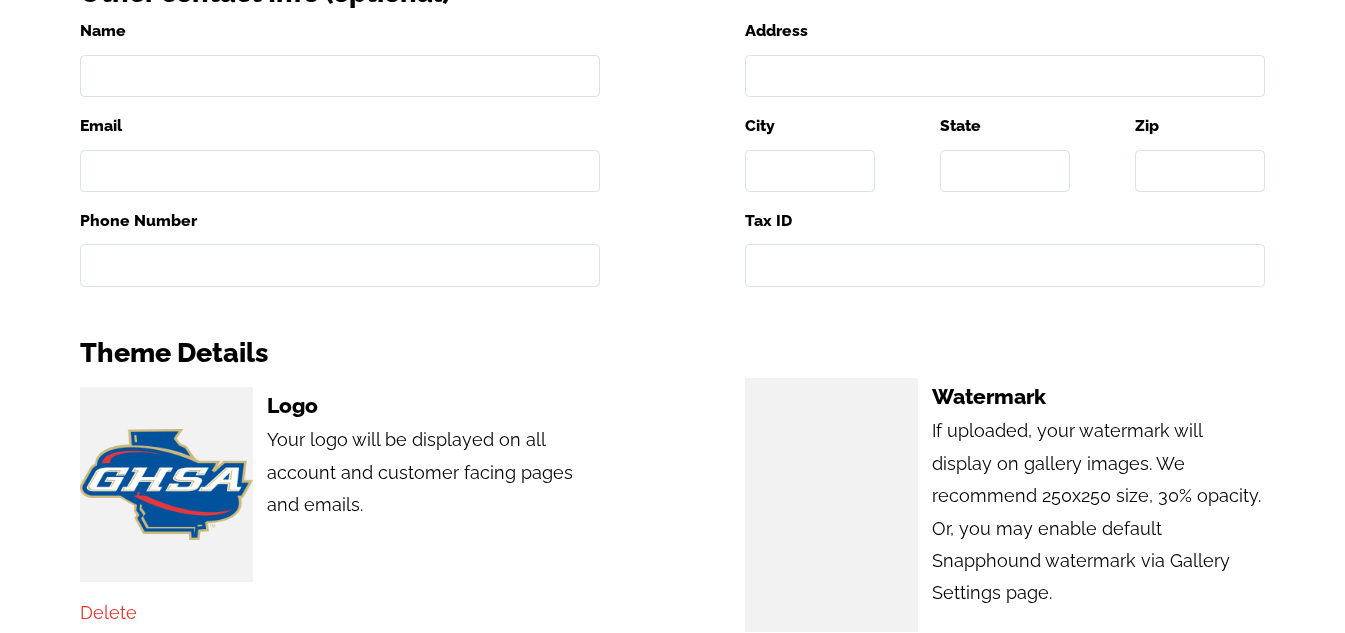 scroll, scrollTop: 1500, scrollLeft: 0, axis: vertical 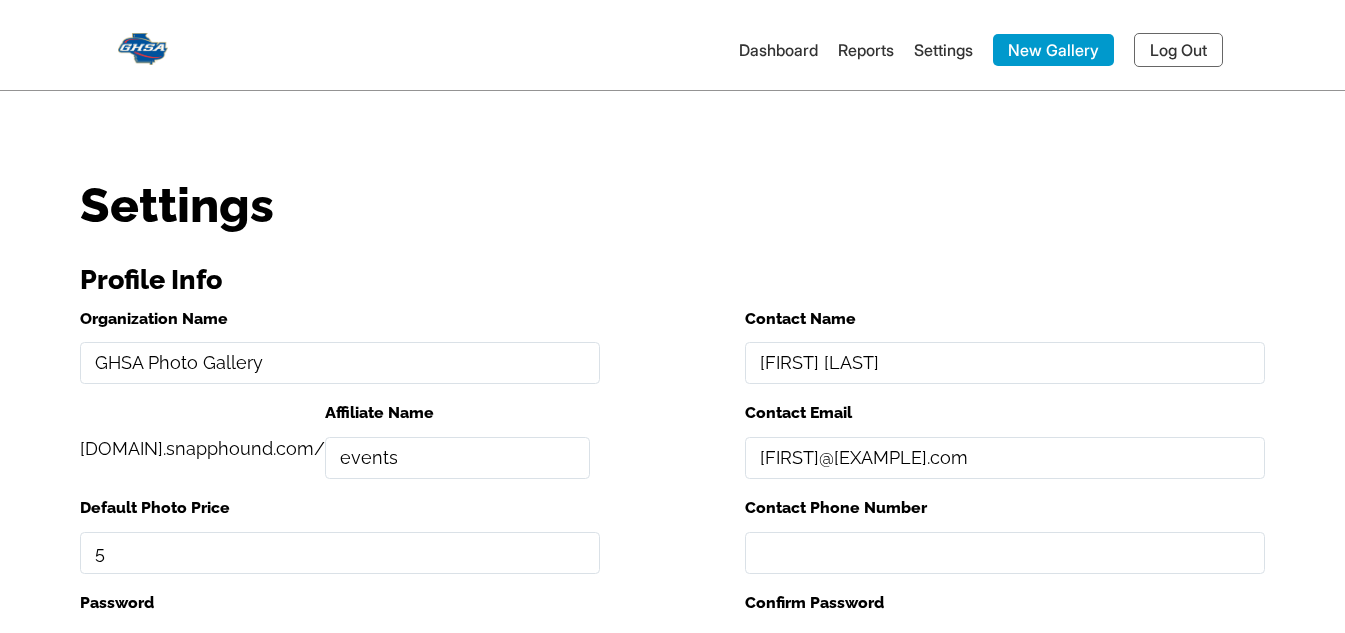 click at bounding box center (143, 45) 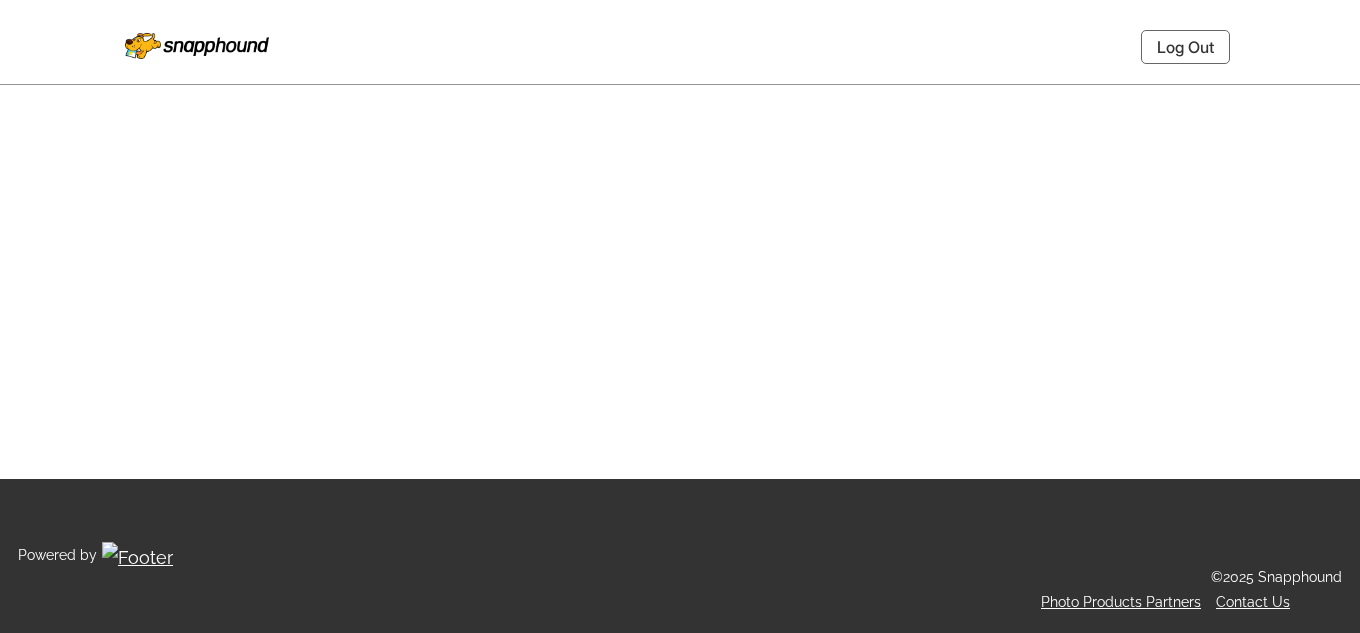 scroll, scrollTop: 0, scrollLeft: 0, axis: both 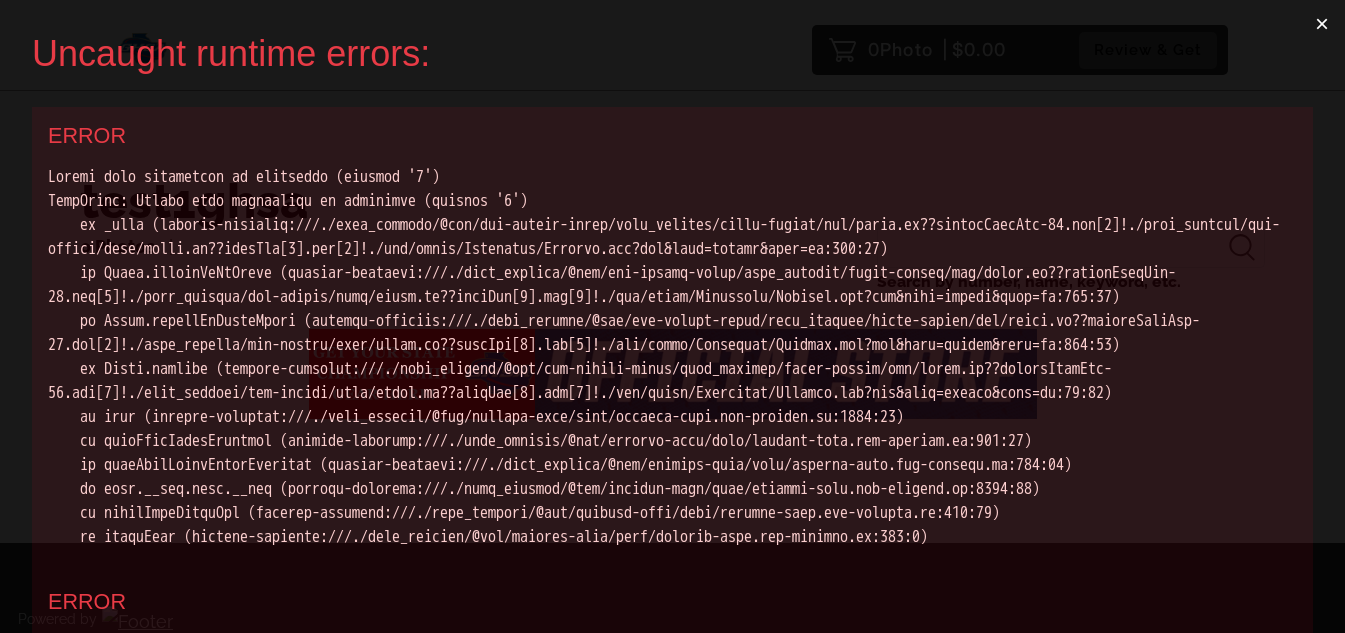 click on "×" at bounding box center [1322, 24] 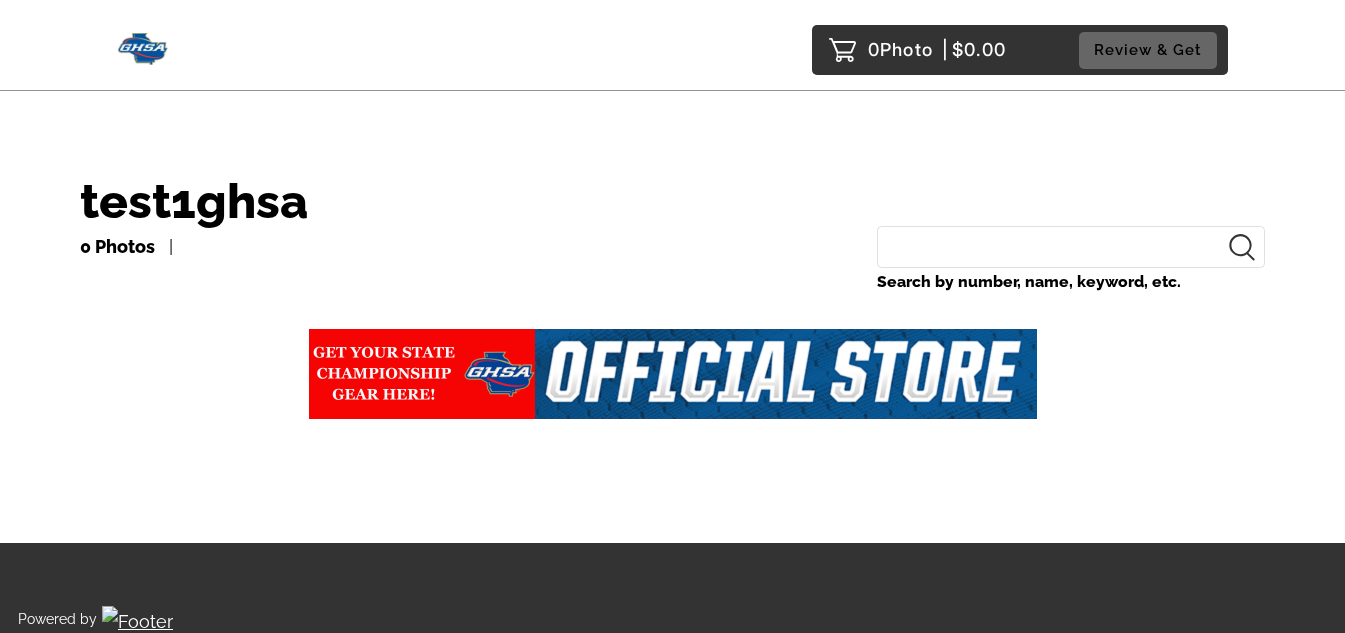 drag, startPoint x: 289, startPoint y: 386, endPoint x: 1057, endPoint y: 378, distance: 768.0417 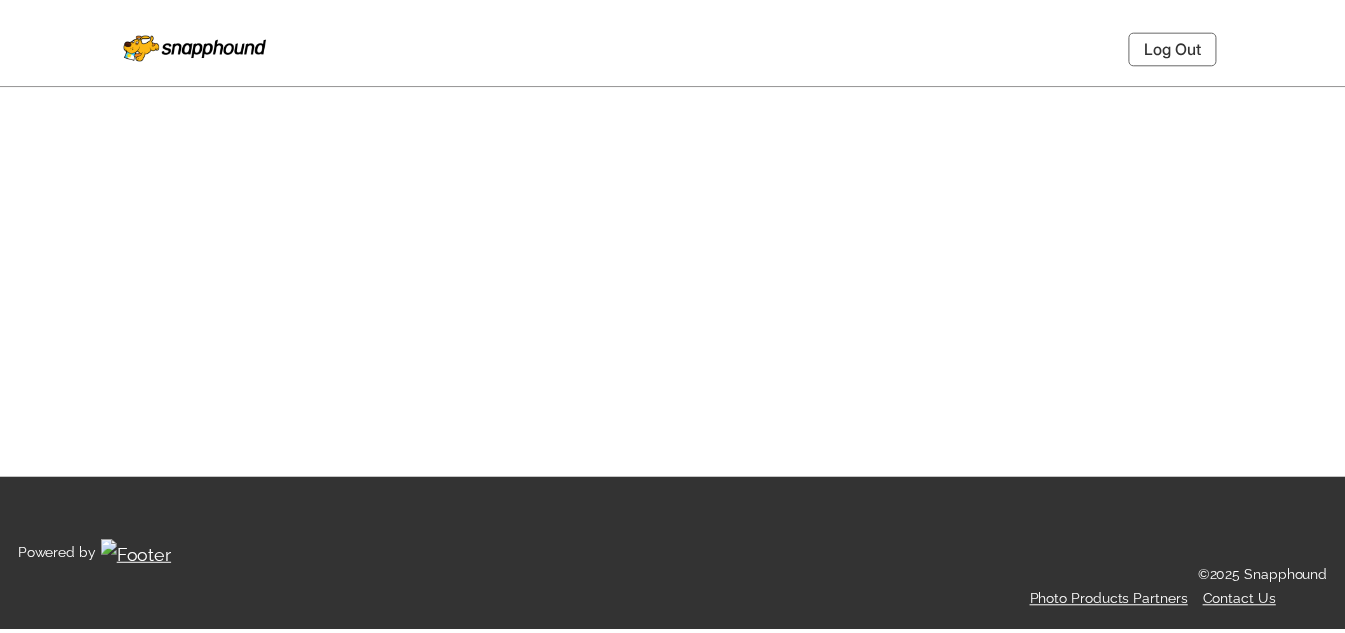 scroll, scrollTop: 0, scrollLeft: 0, axis: both 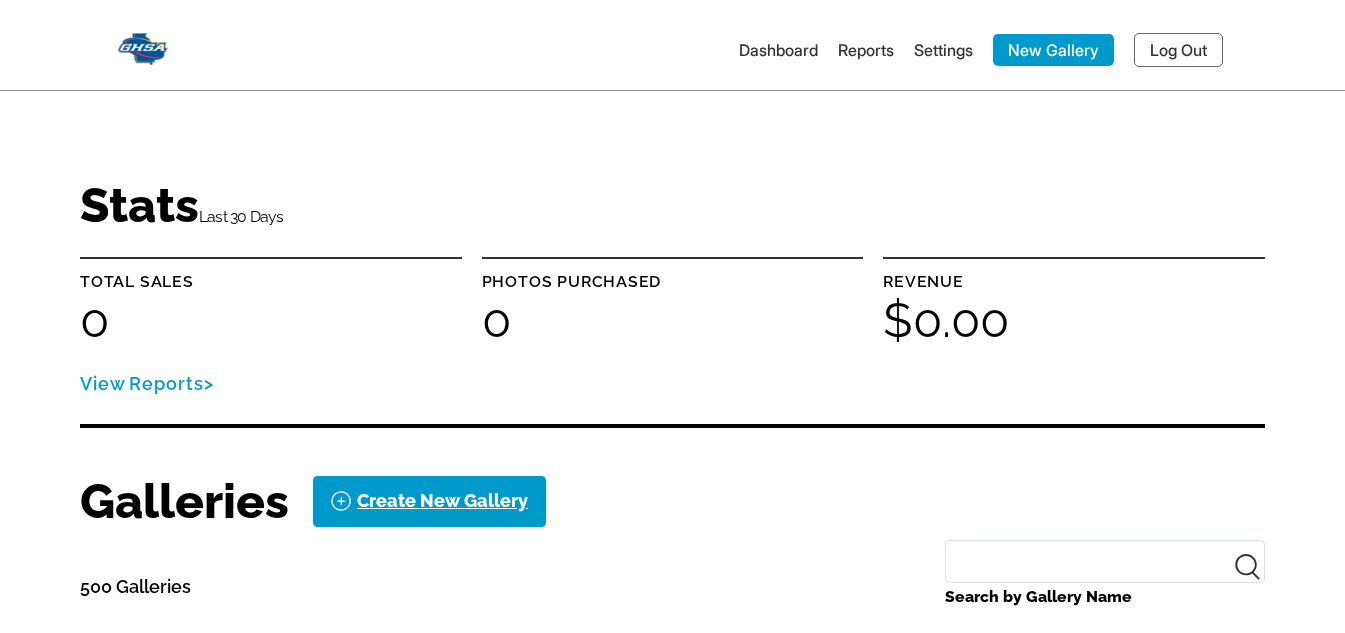 drag, startPoint x: 1220, startPoint y: 0, endPoint x: 960, endPoint y: 177, distance: 314.52982 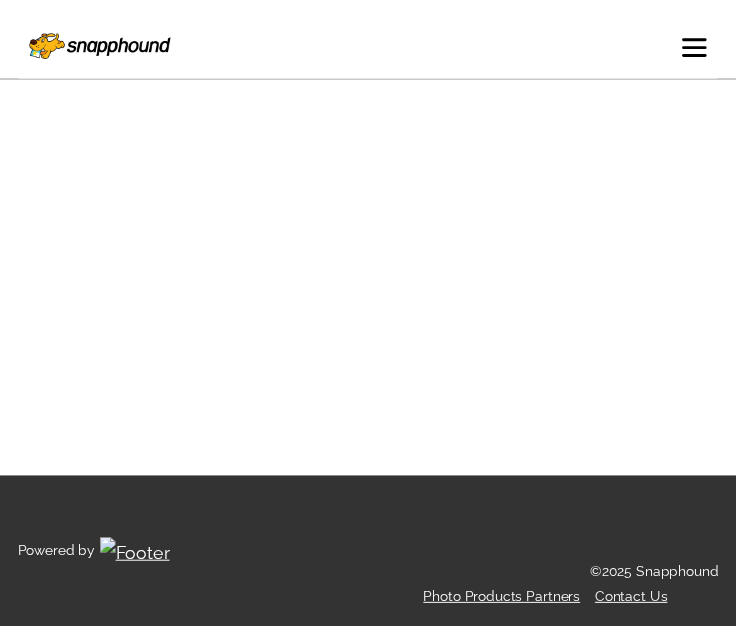 scroll, scrollTop: 0, scrollLeft: 0, axis: both 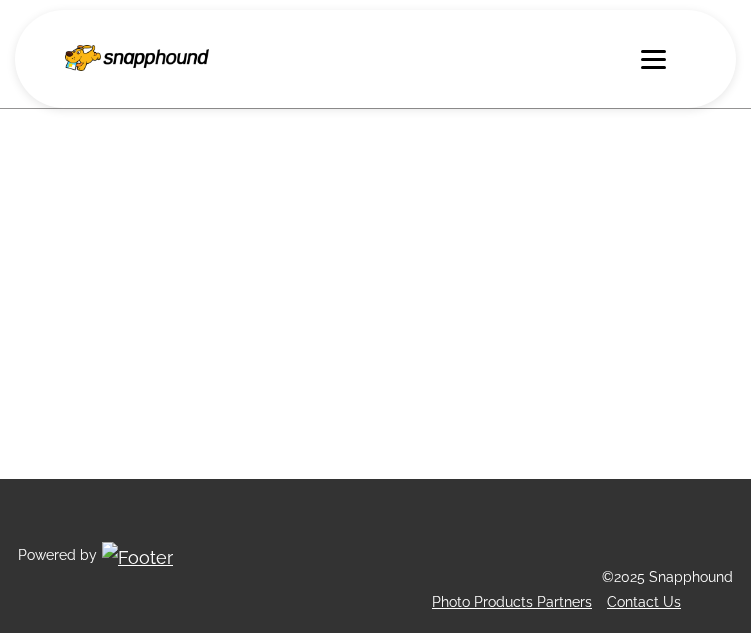 click at bounding box center [375, 239] 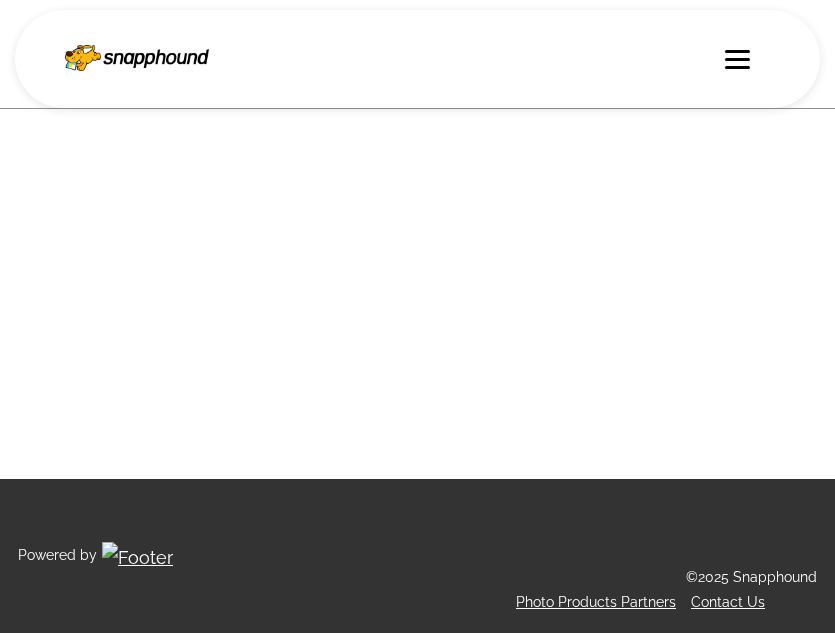 scroll, scrollTop: 0, scrollLeft: 0, axis: both 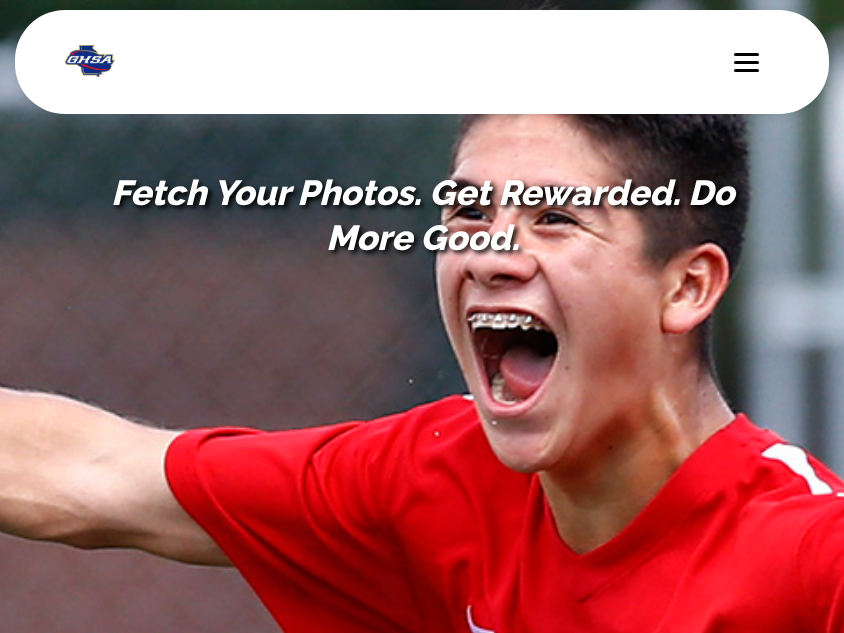 click at bounding box center [746, 62] 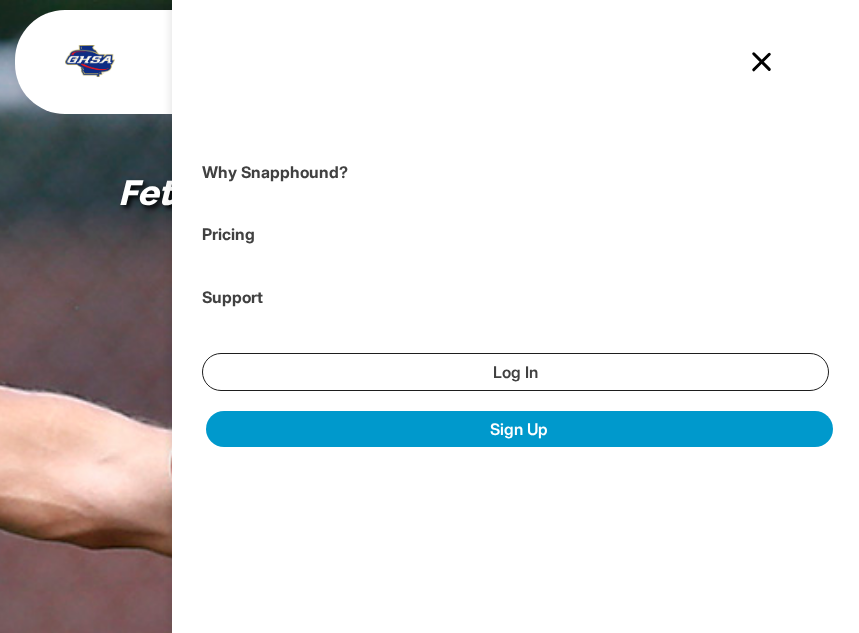 click at bounding box center [761, 62] 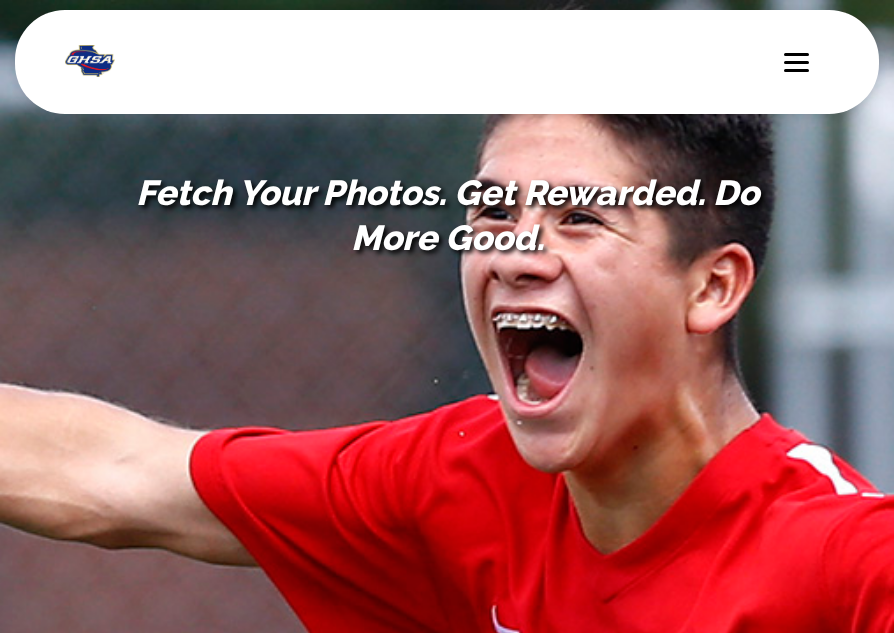 click at bounding box center [796, 62] 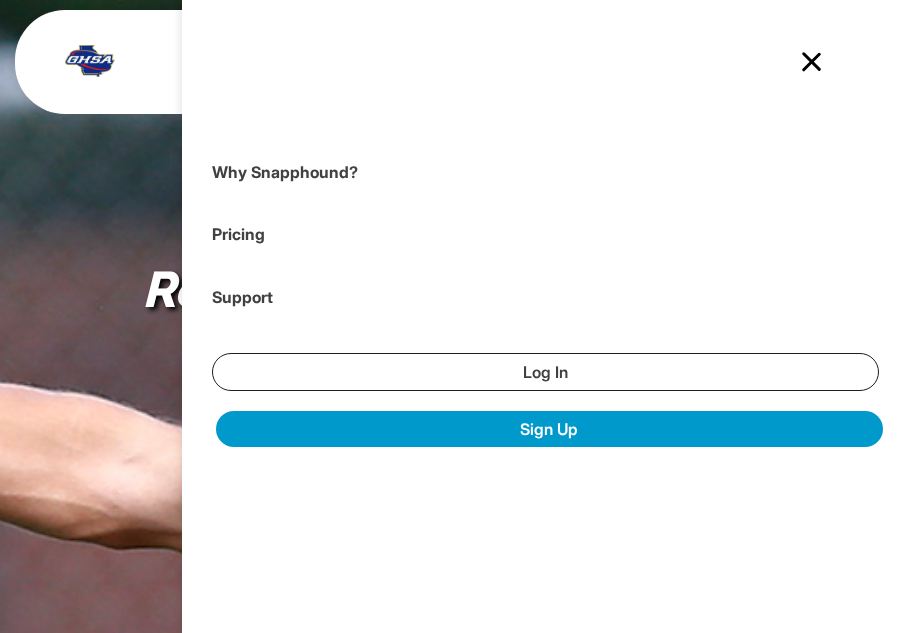 click on "Why Snapphound?   Pricing   Support   Log In  Sign Up" at bounding box center (545, 316) 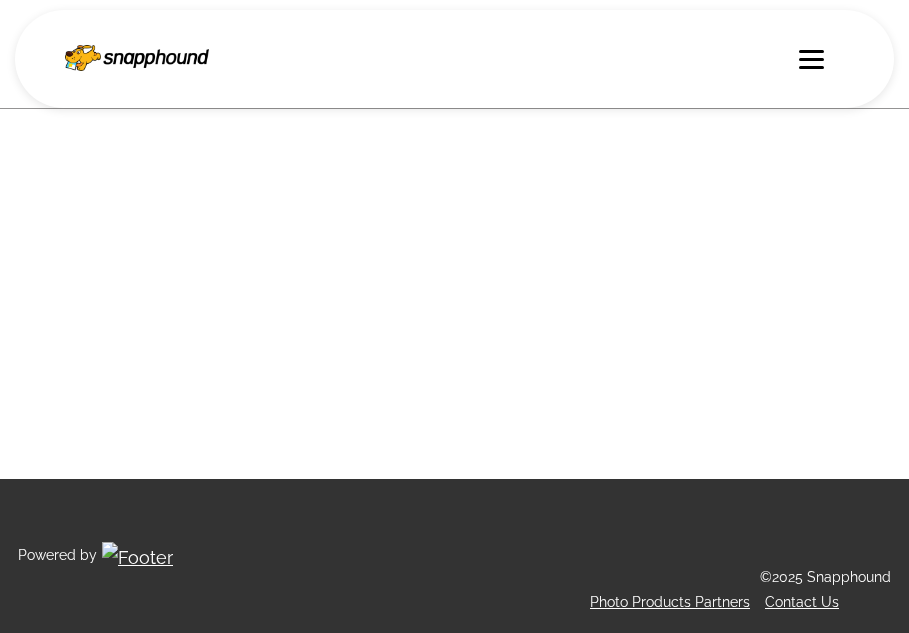 scroll, scrollTop: 0, scrollLeft: 0, axis: both 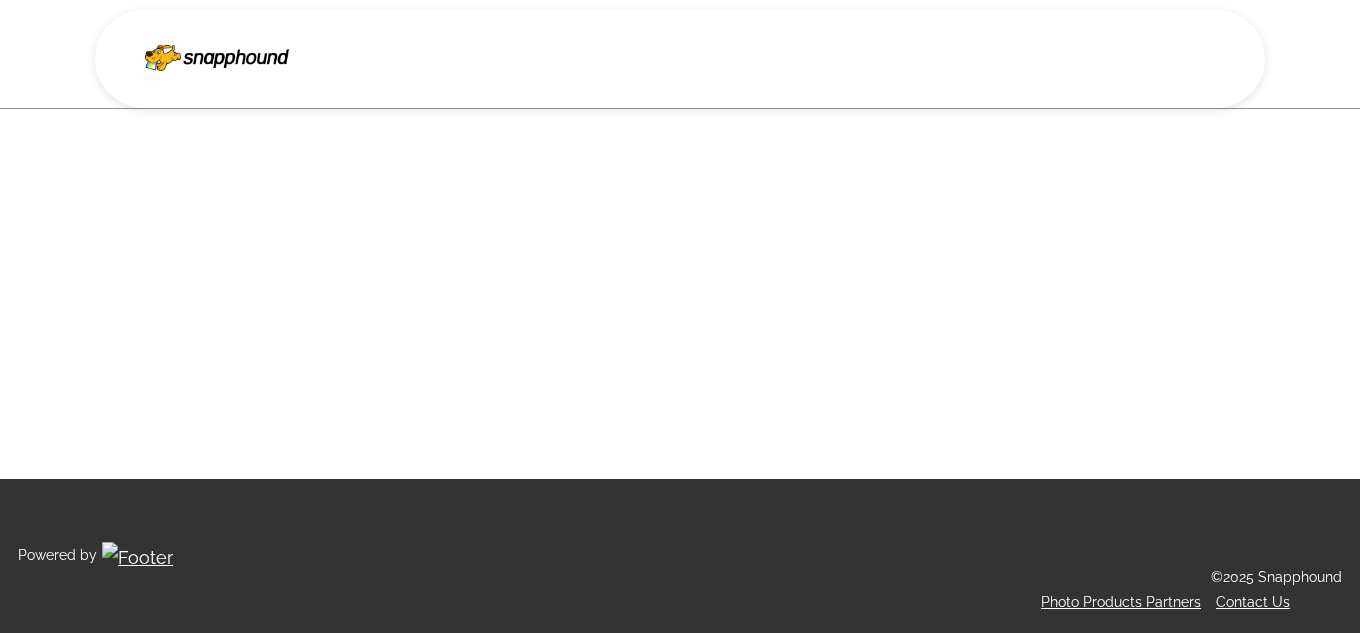 click at bounding box center (217, 54) 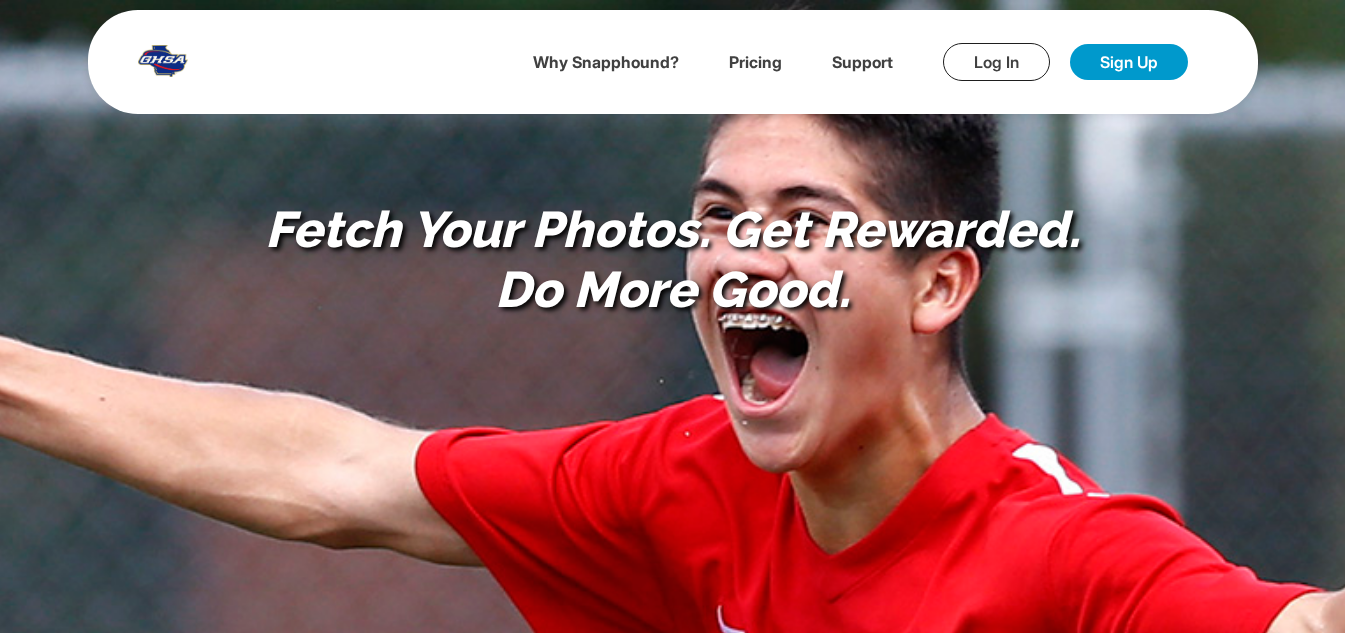 scroll, scrollTop: 0, scrollLeft: 0, axis: both 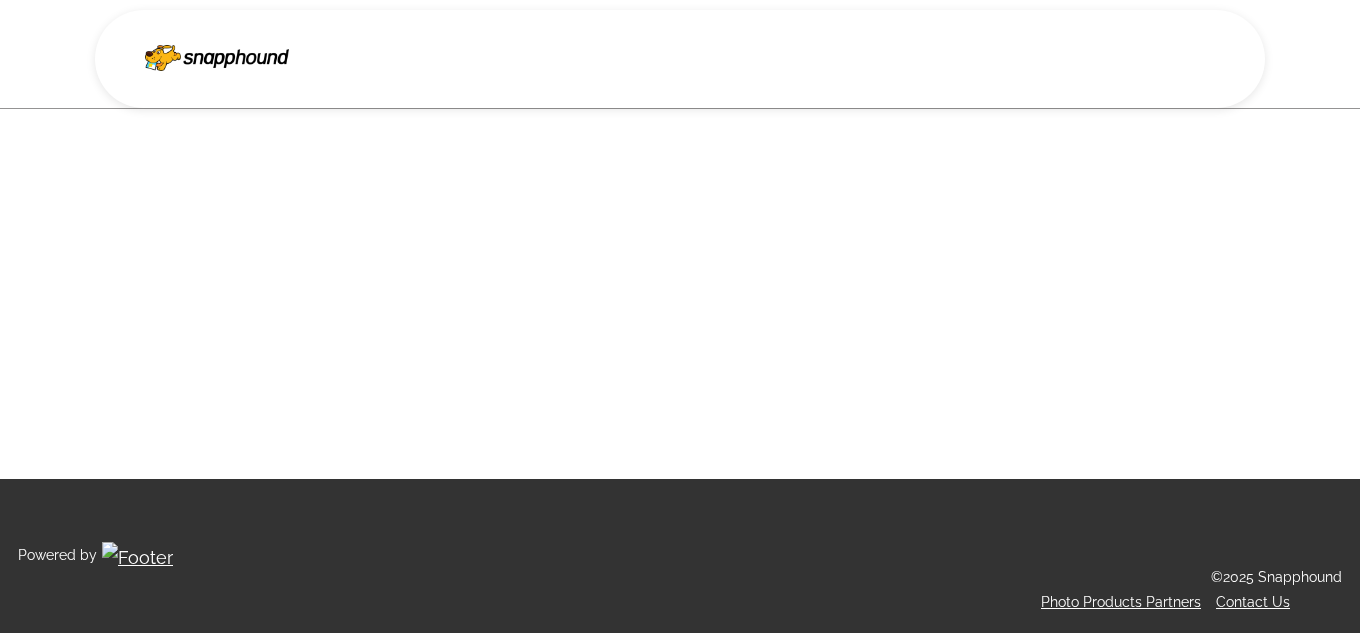 click at bounding box center [217, 54] 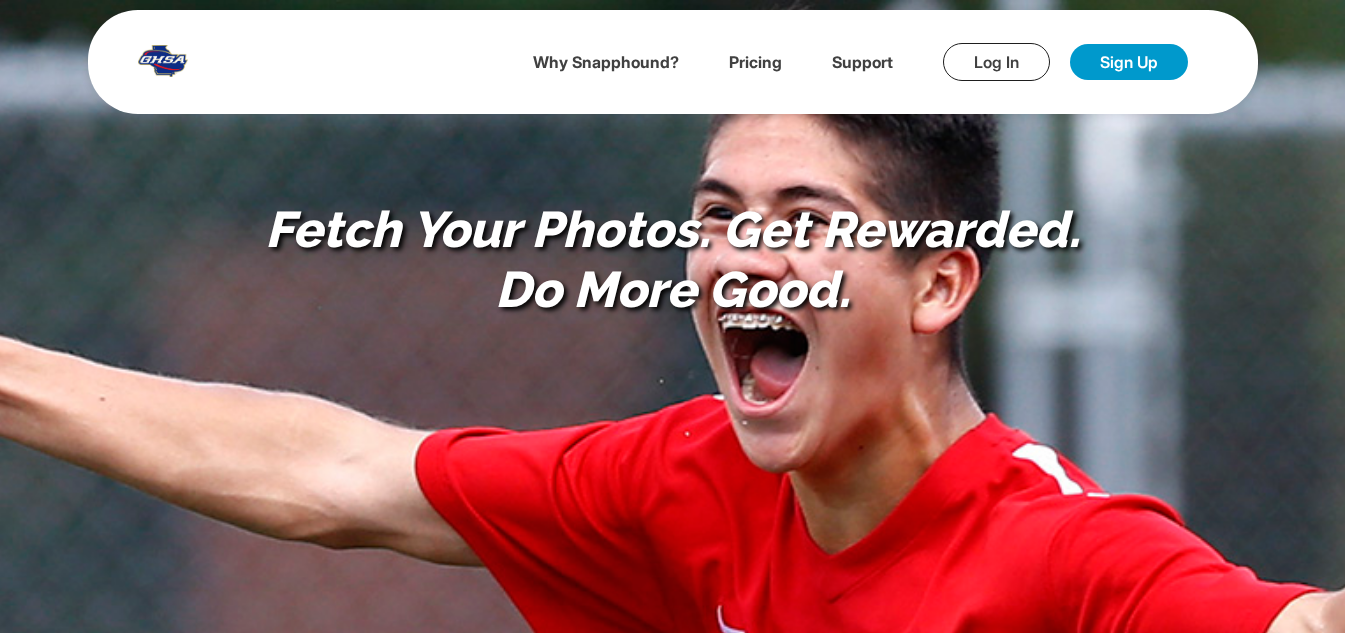 scroll, scrollTop: 0, scrollLeft: 0, axis: both 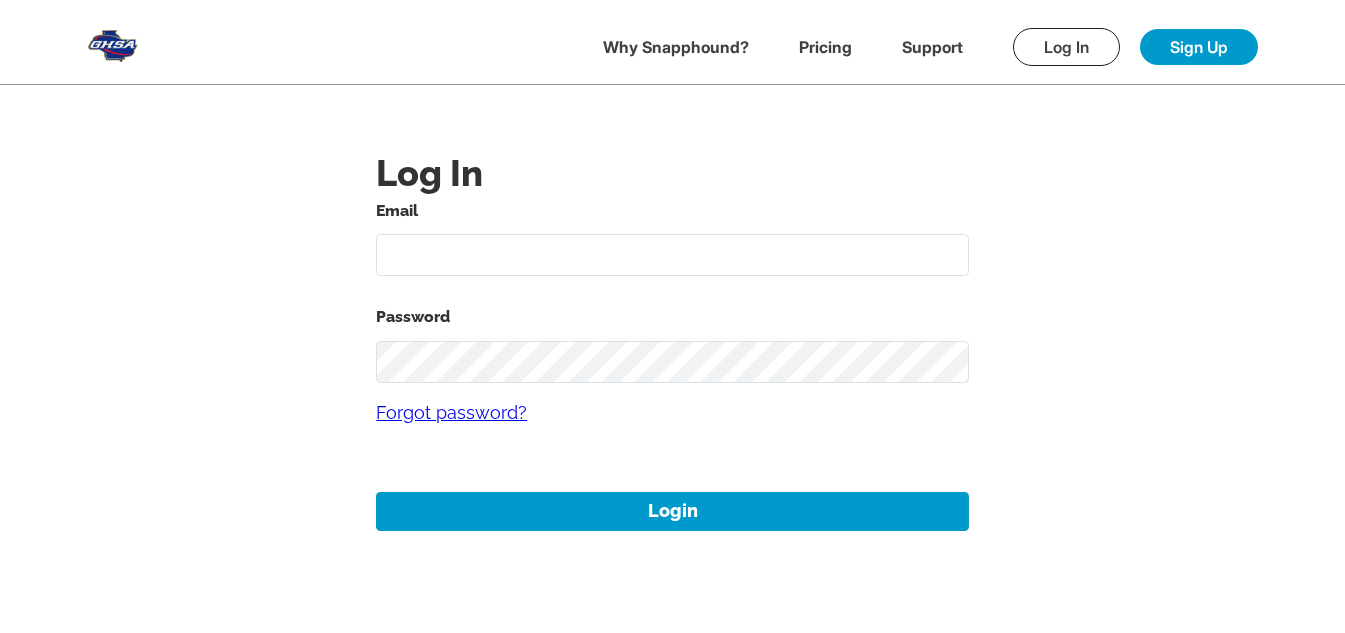 click at bounding box center (672, 255) 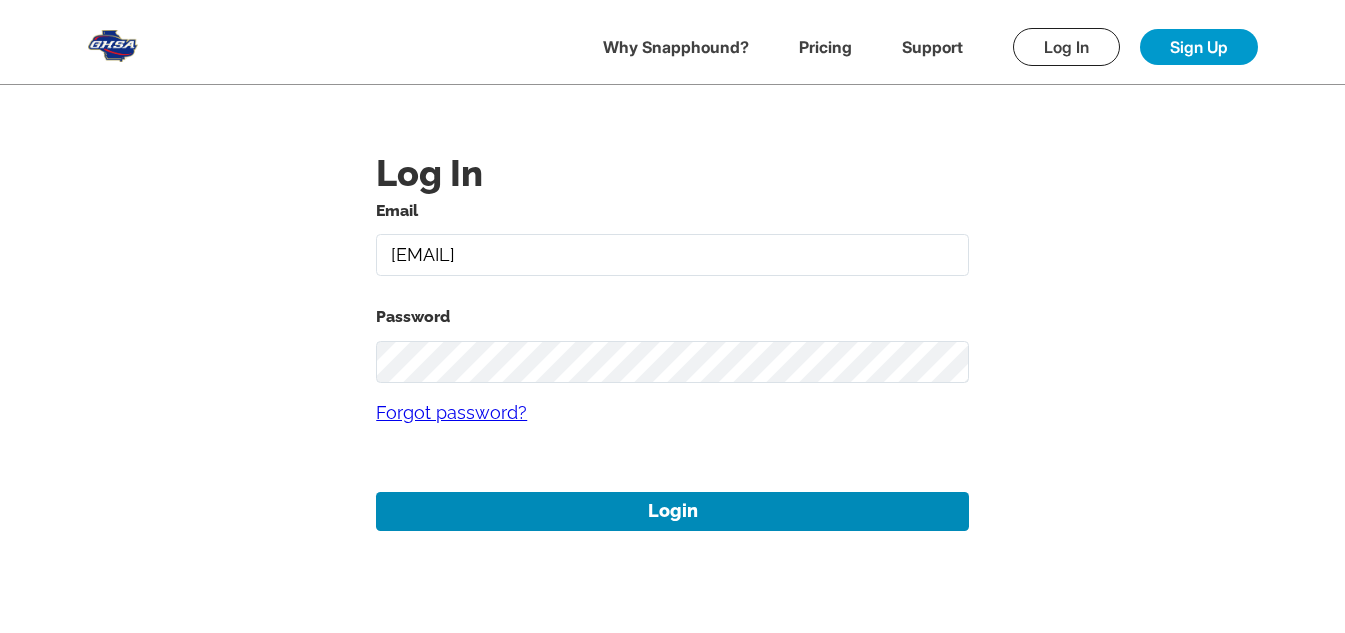 click on "Log In  Email  alansharp+1@sharpedgeventures.com  Password  Forgot password? Login" 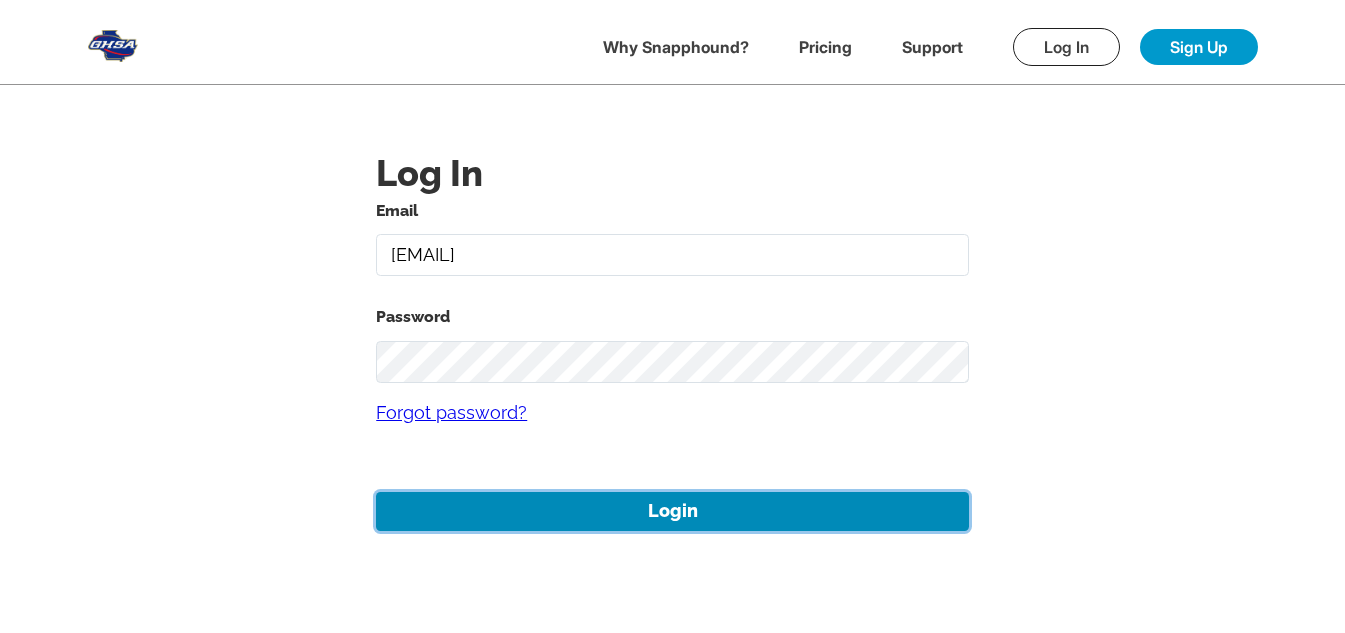 click on "Login" at bounding box center [672, 511] 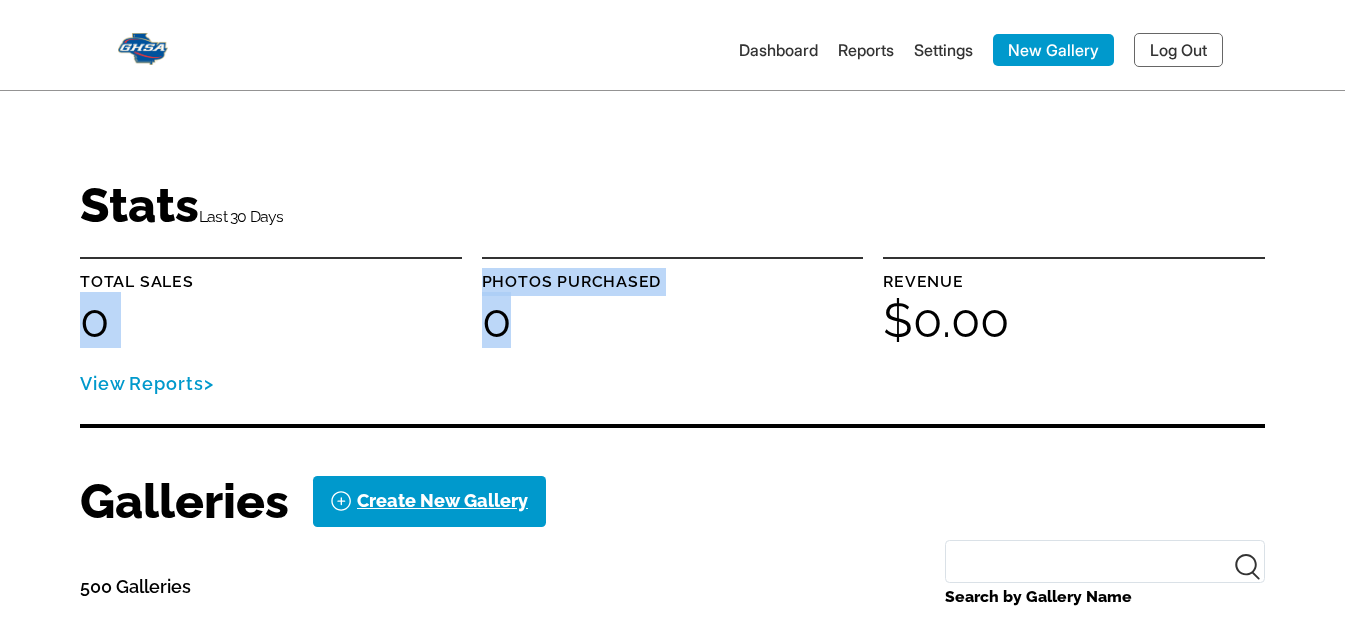 drag, startPoint x: 550, startPoint y: 347, endPoint x: 371, endPoint y: 288, distance: 188.47281 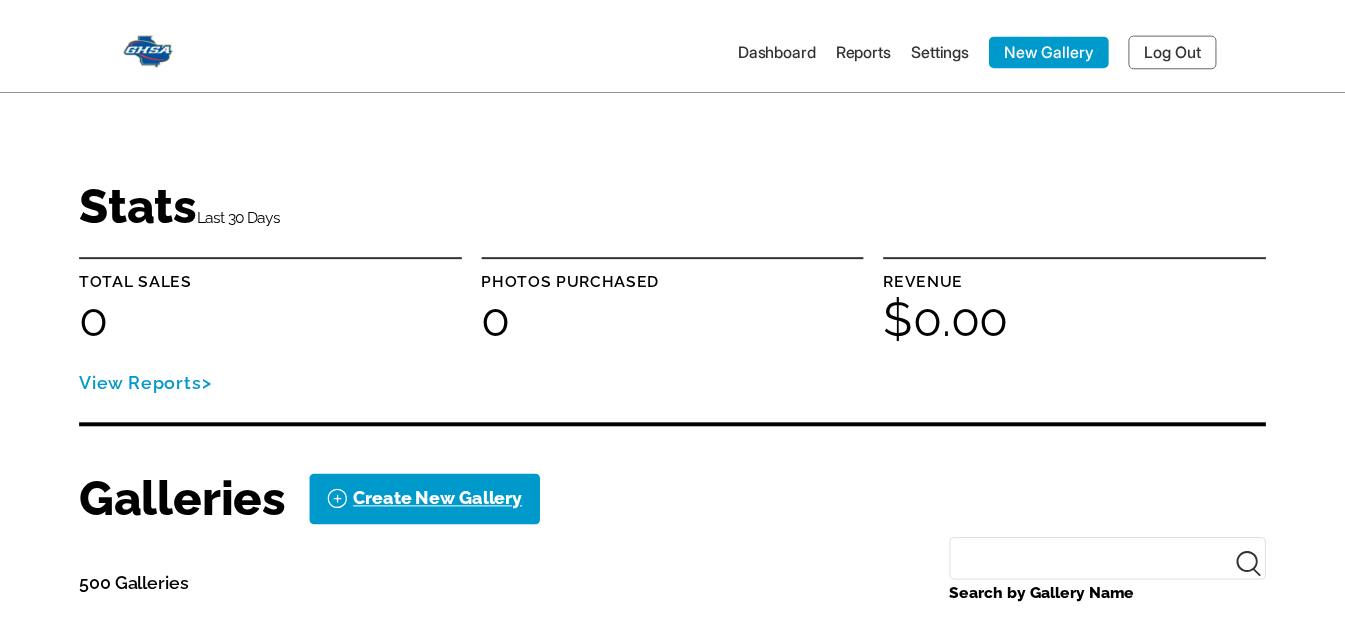 scroll, scrollTop: 0, scrollLeft: 0, axis: both 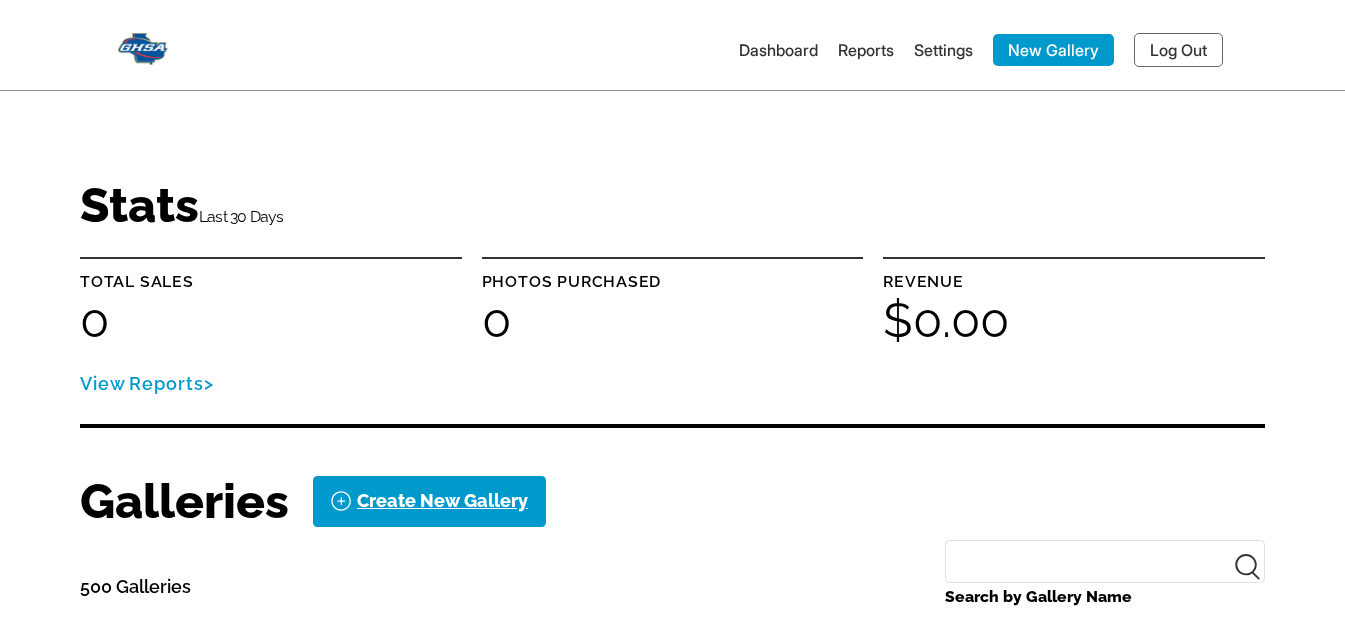 click on "Settings" at bounding box center [943, 50] 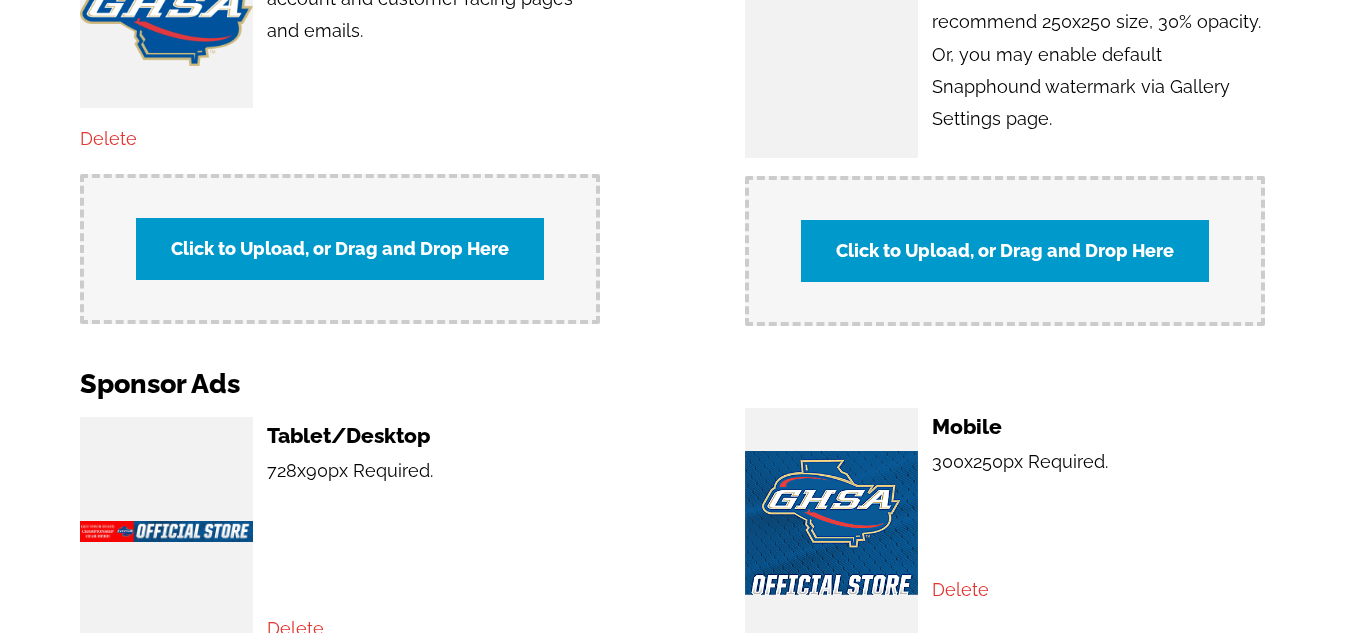 scroll, scrollTop: 1500, scrollLeft: 0, axis: vertical 